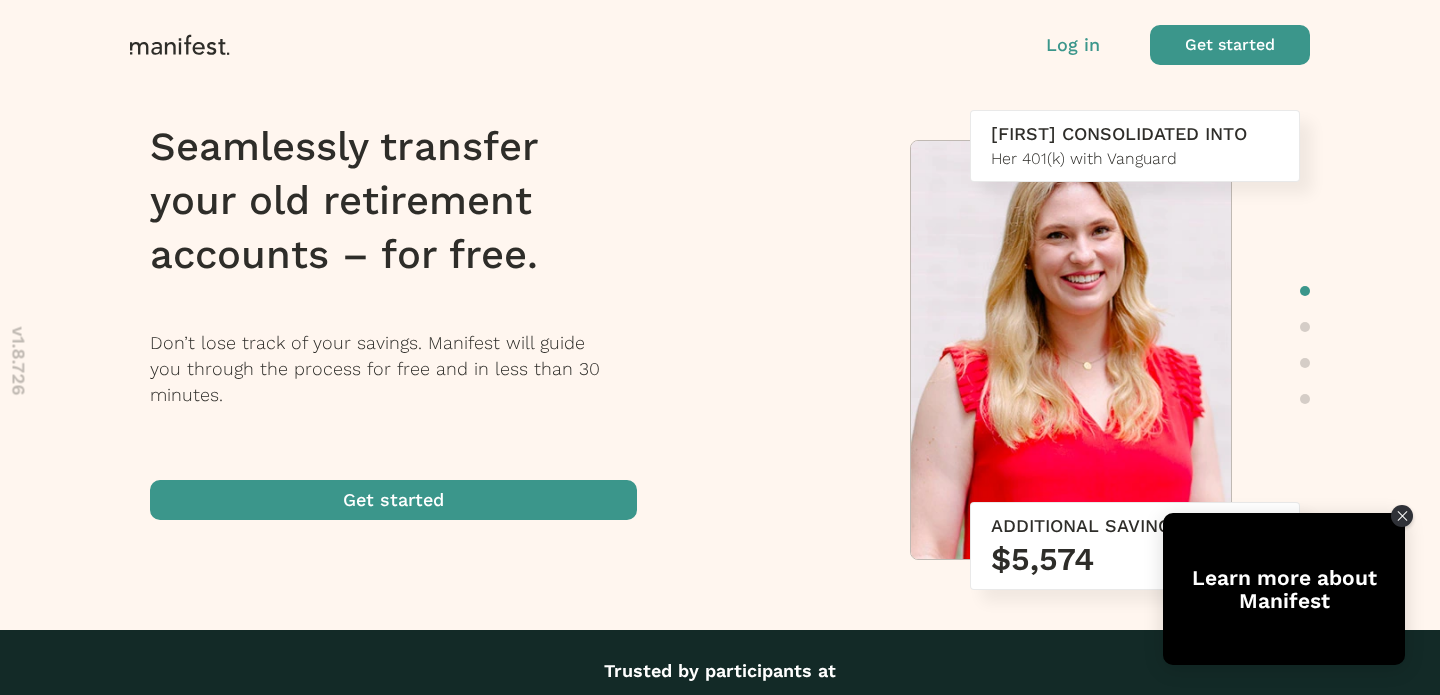 scroll, scrollTop: 0, scrollLeft: 0, axis: both 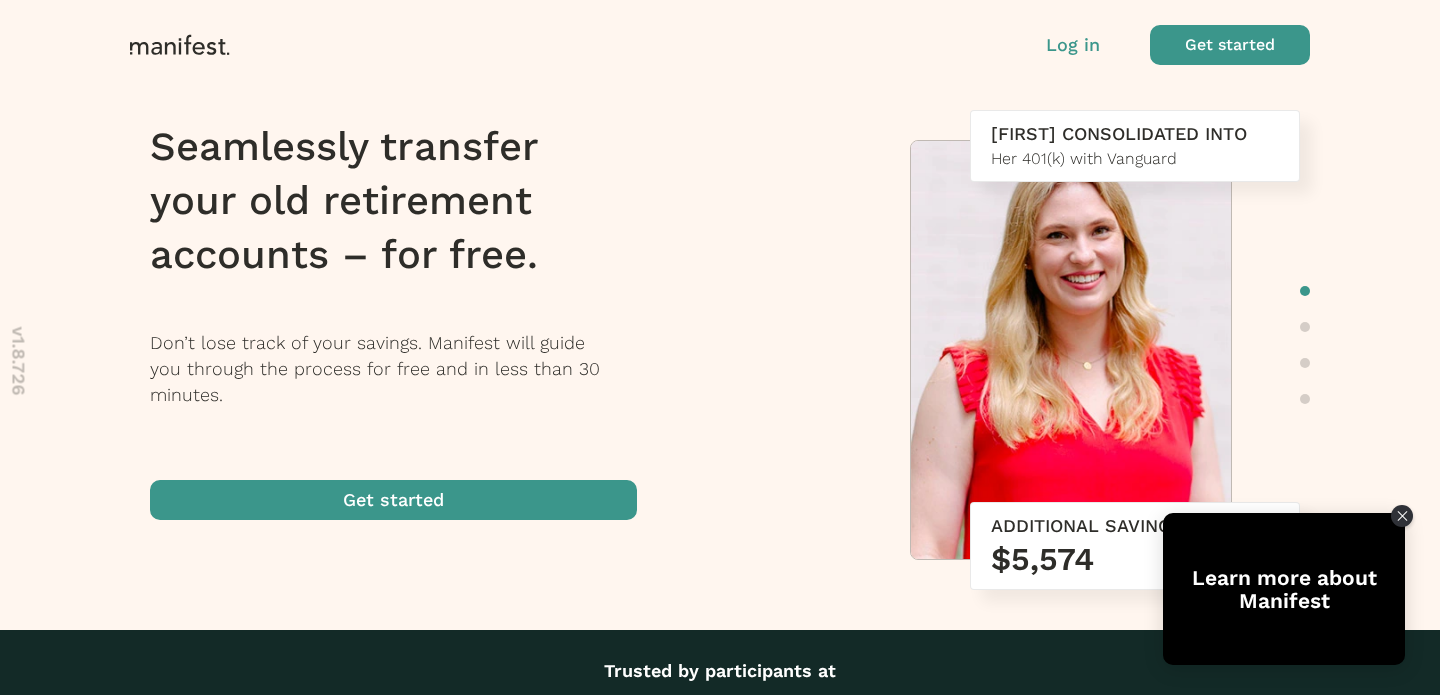 click on "Log in" at bounding box center [1073, 45] 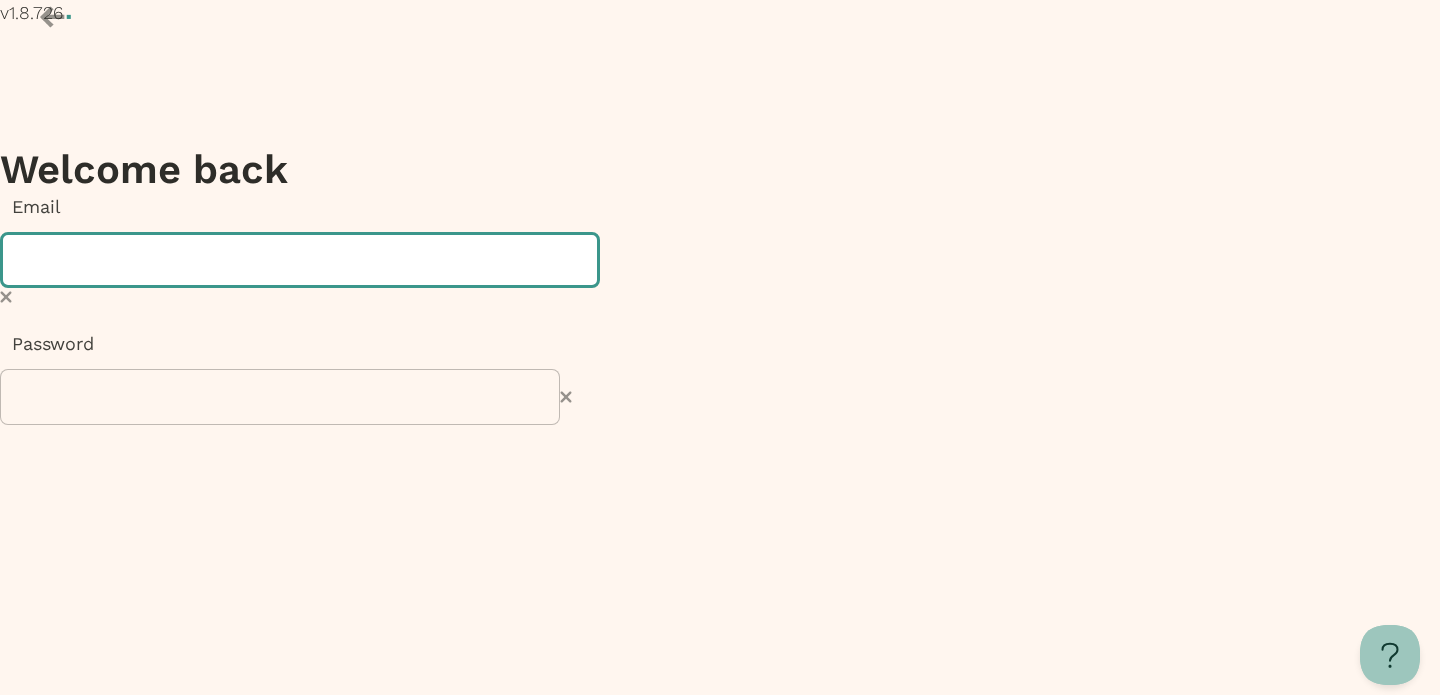 click at bounding box center (300, 260) 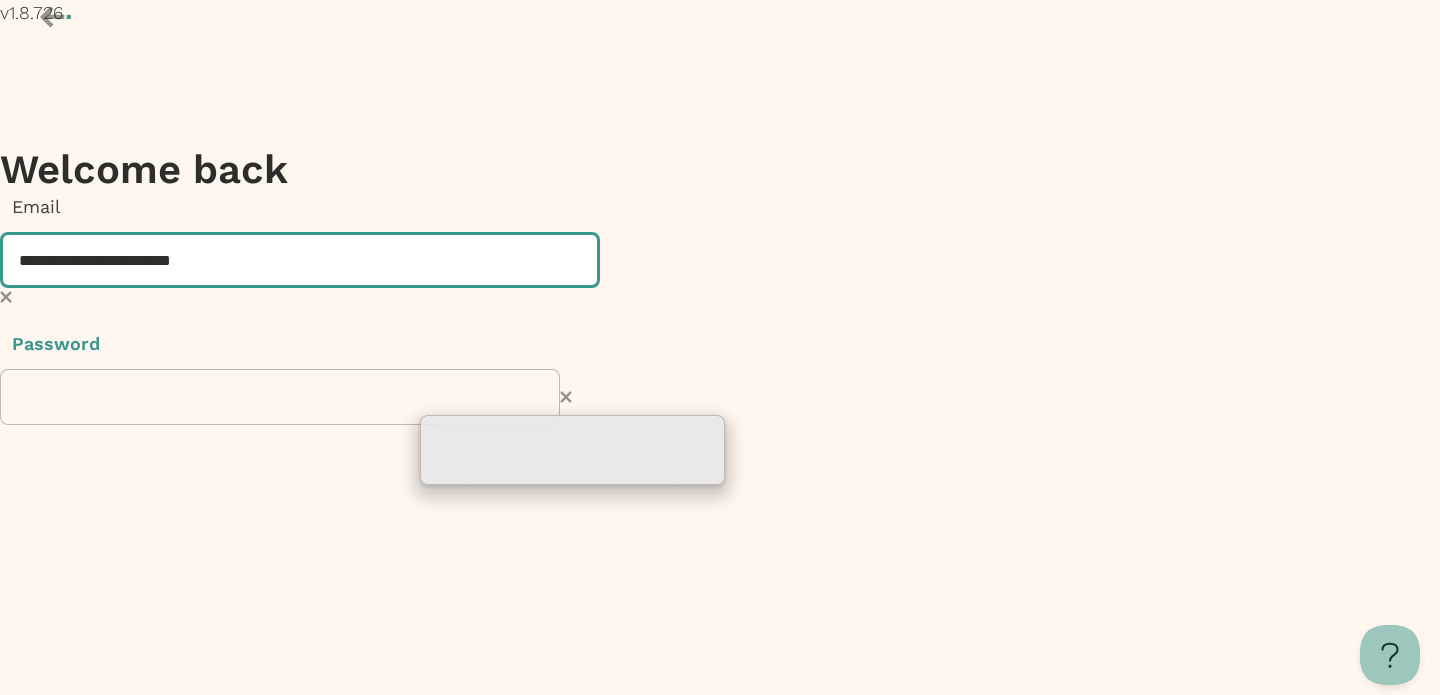 click on "**********" at bounding box center [300, 260] 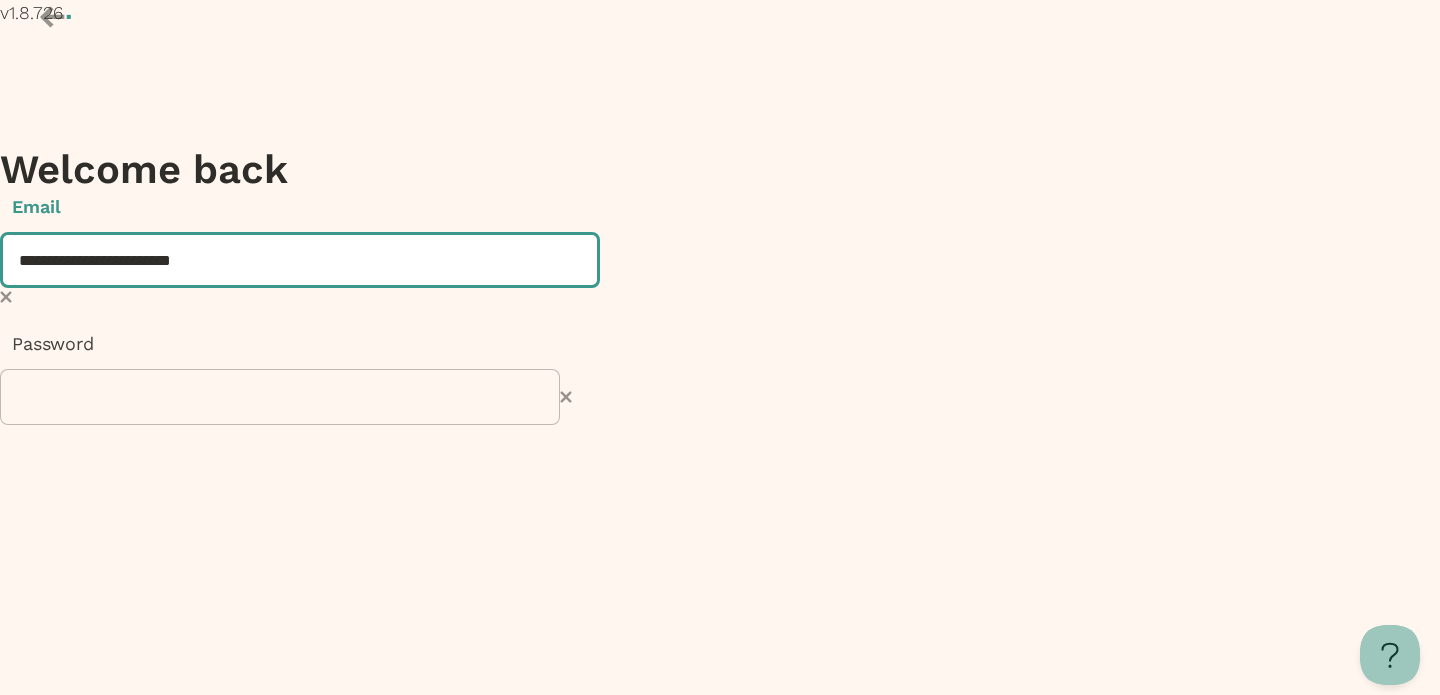 type on "**********" 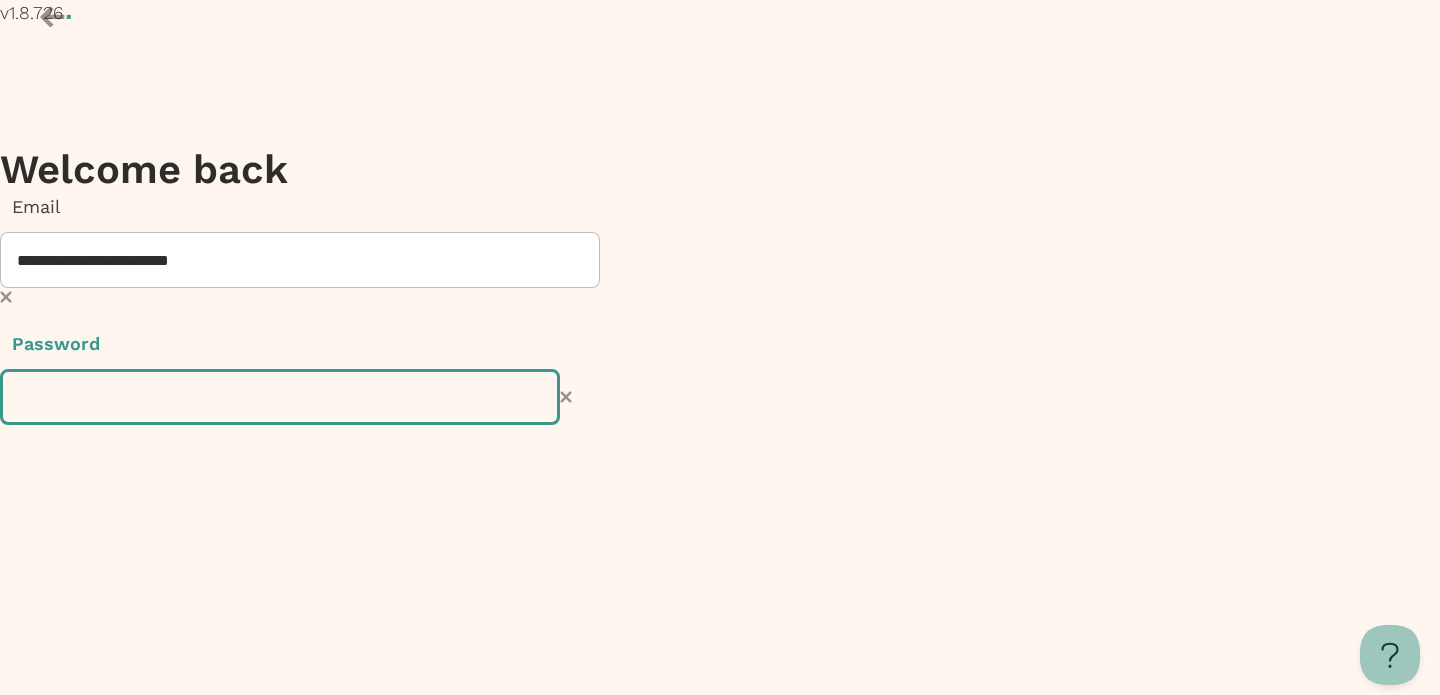 click on "Log in" at bounding box center [300, 1027] 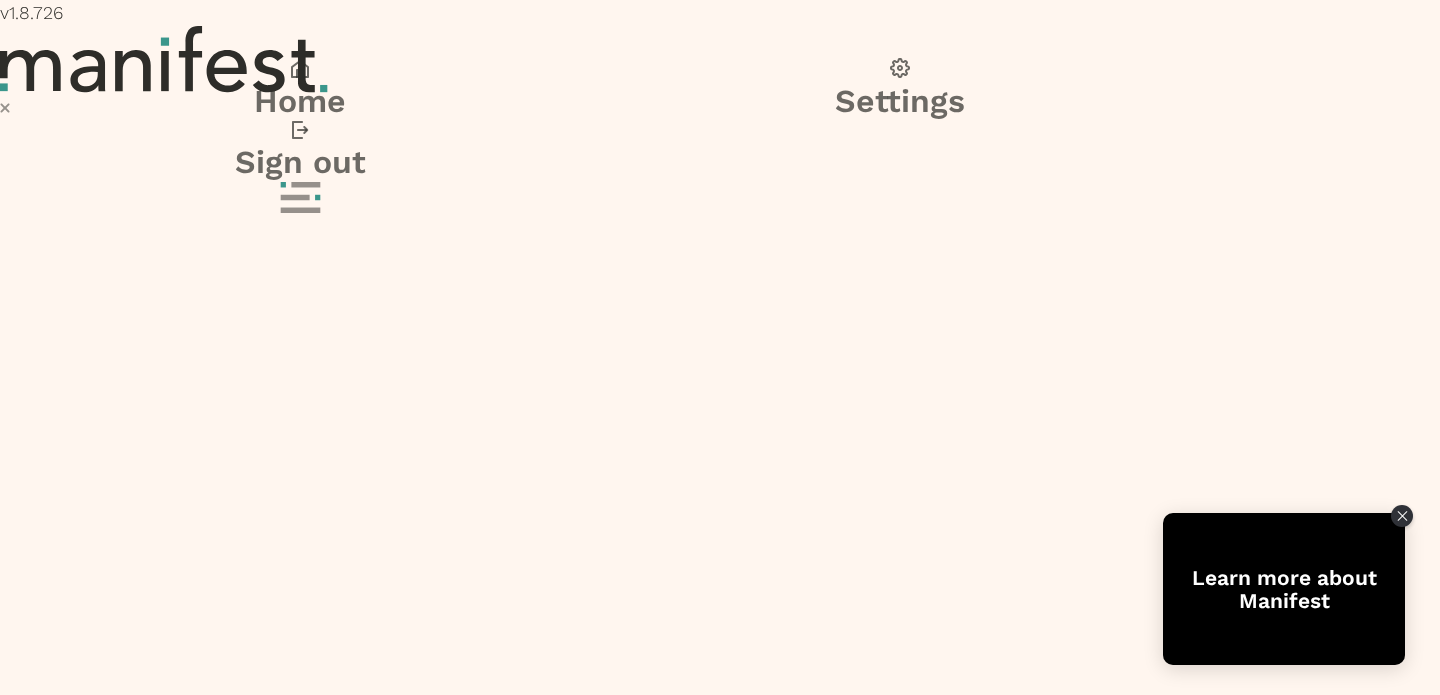 scroll, scrollTop: 0, scrollLeft: 0, axis: both 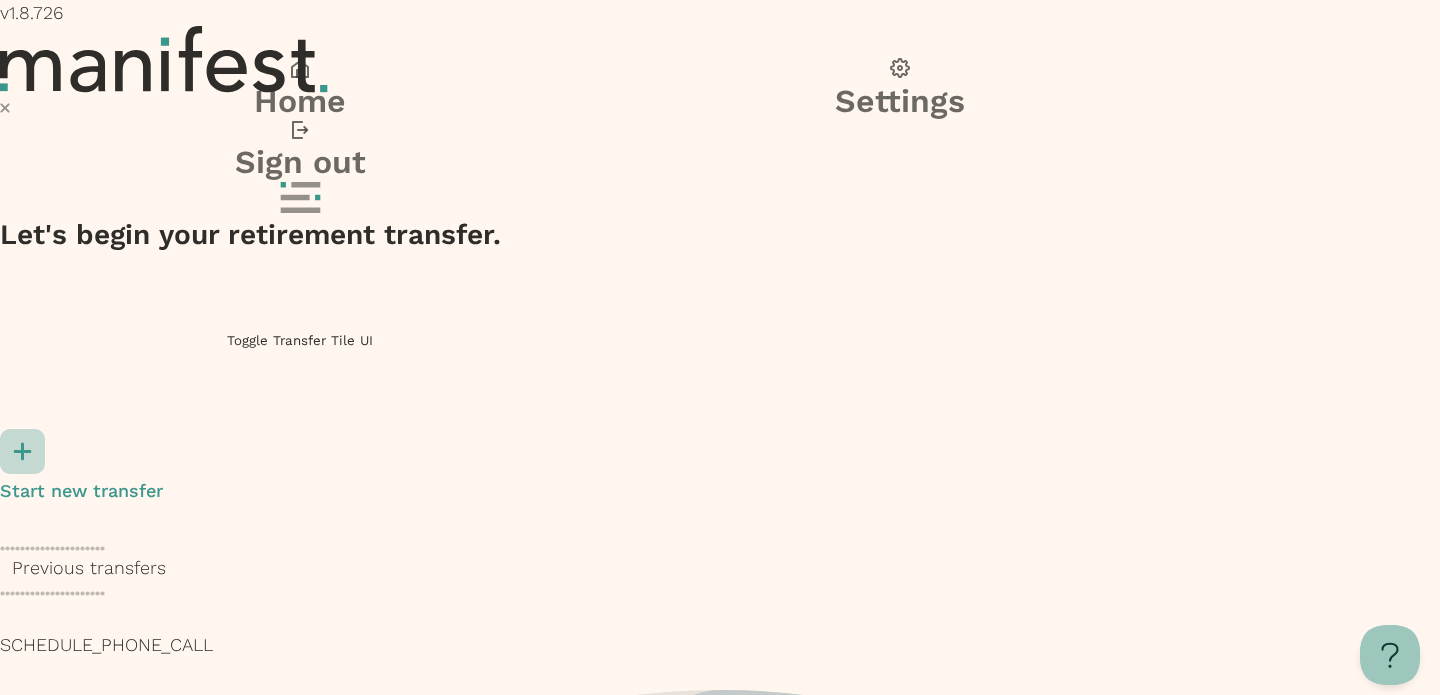 click at bounding box center [300, 2257] 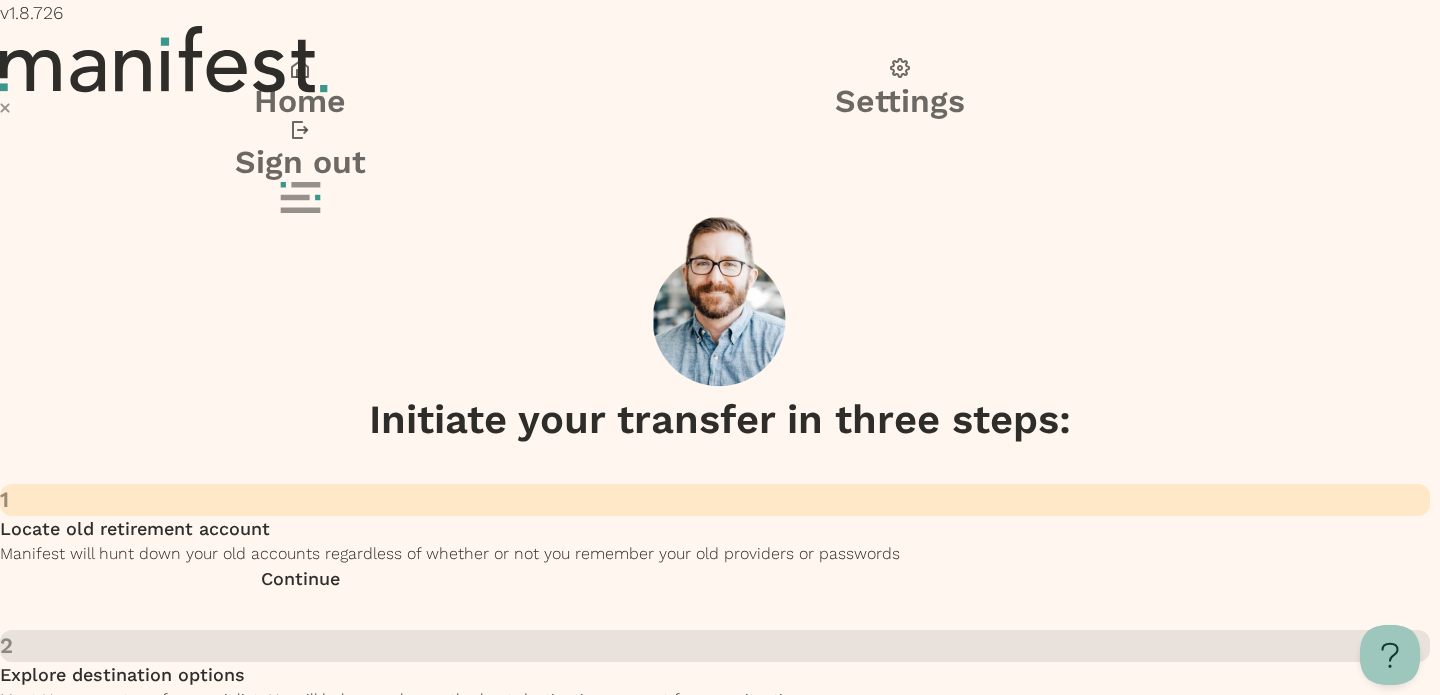click at bounding box center [300, 586] 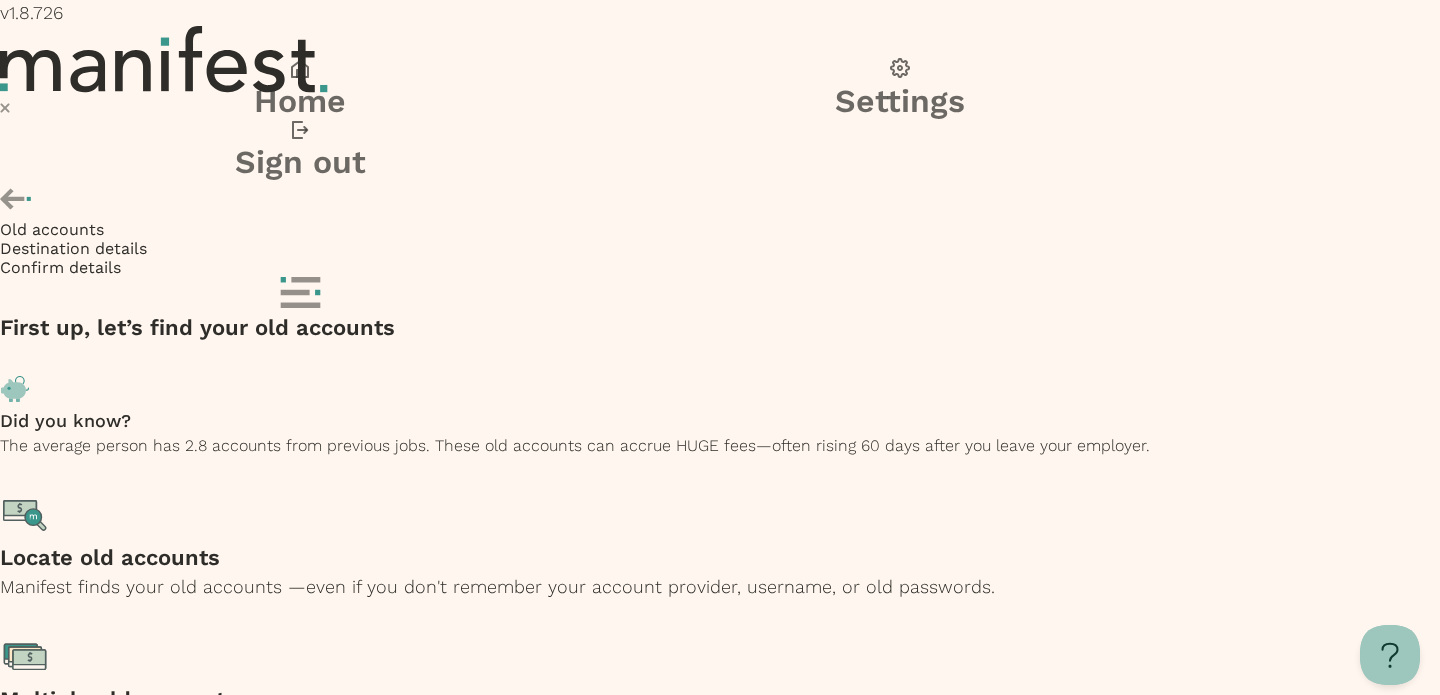 scroll, scrollTop: 256, scrollLeft: 0, axis: vertical 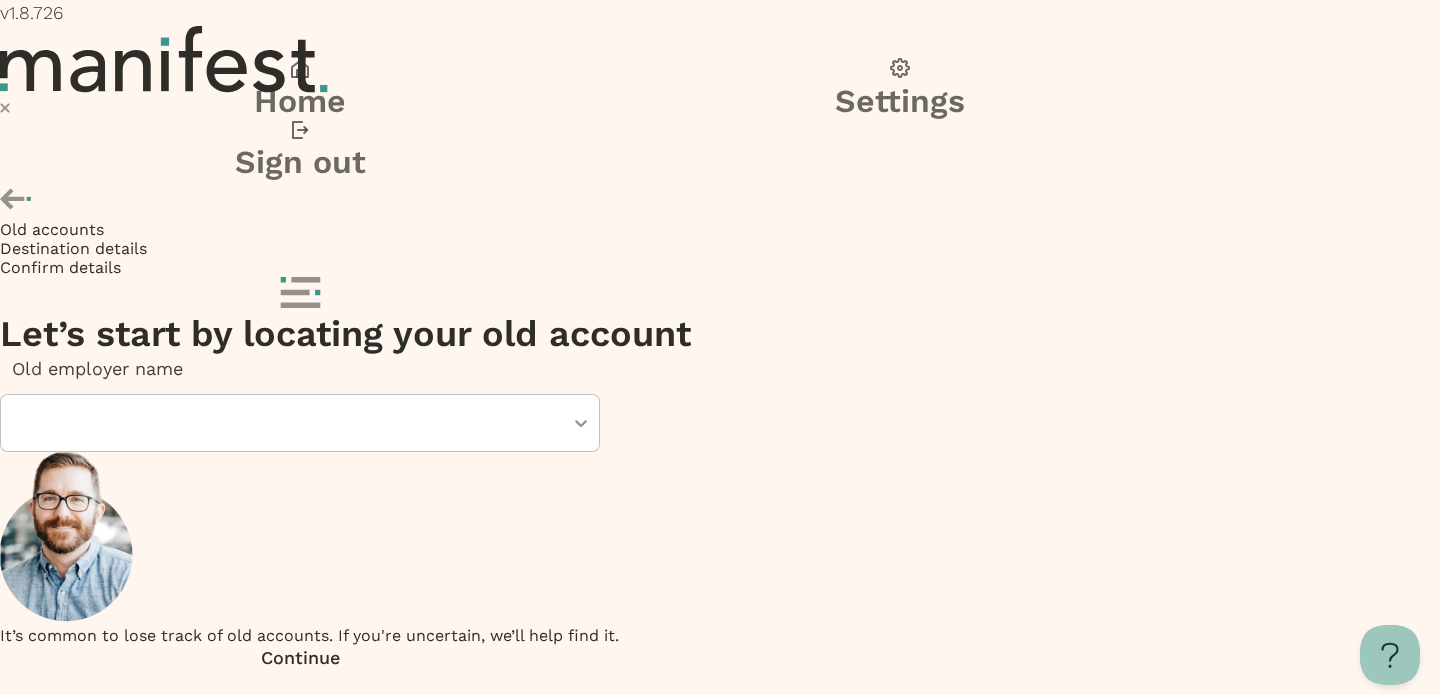 click at bounding box center (282, 423) 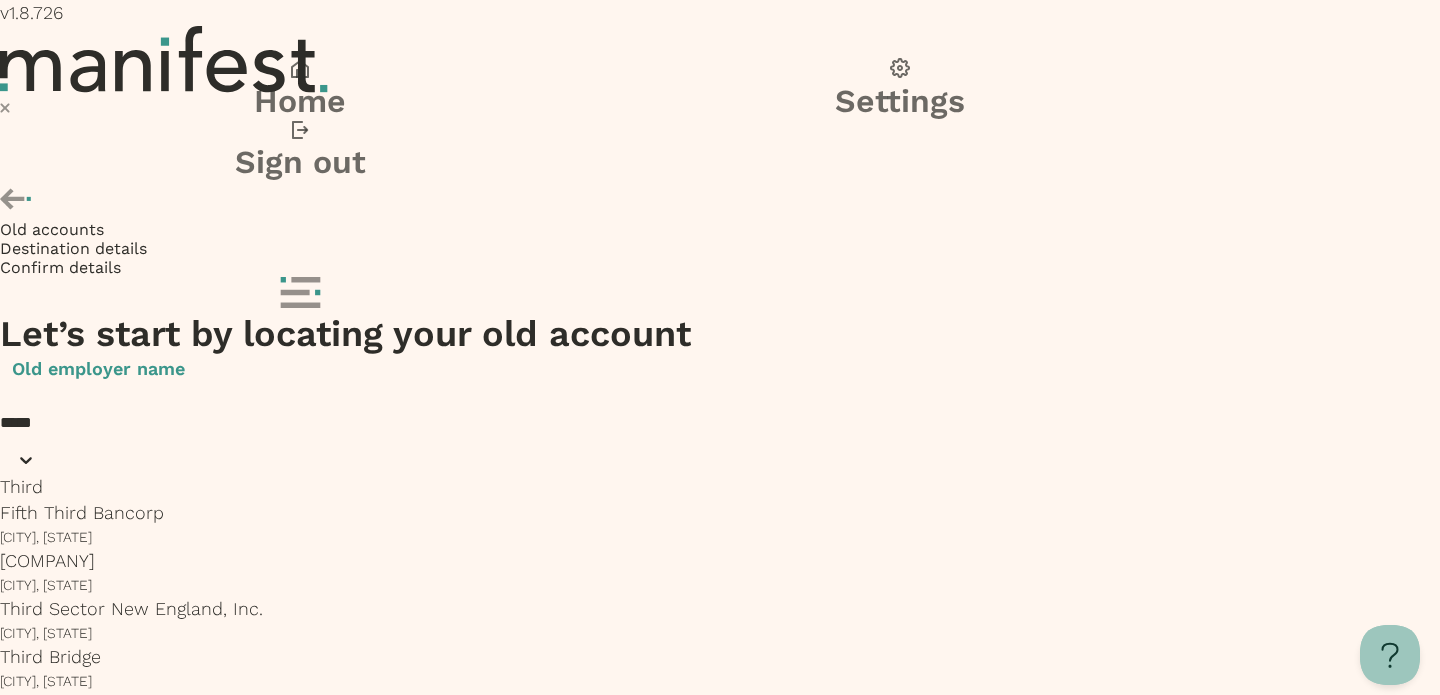 click on "[COMPANY] [CITY], [STATE]" at bounding box center [300, 572] 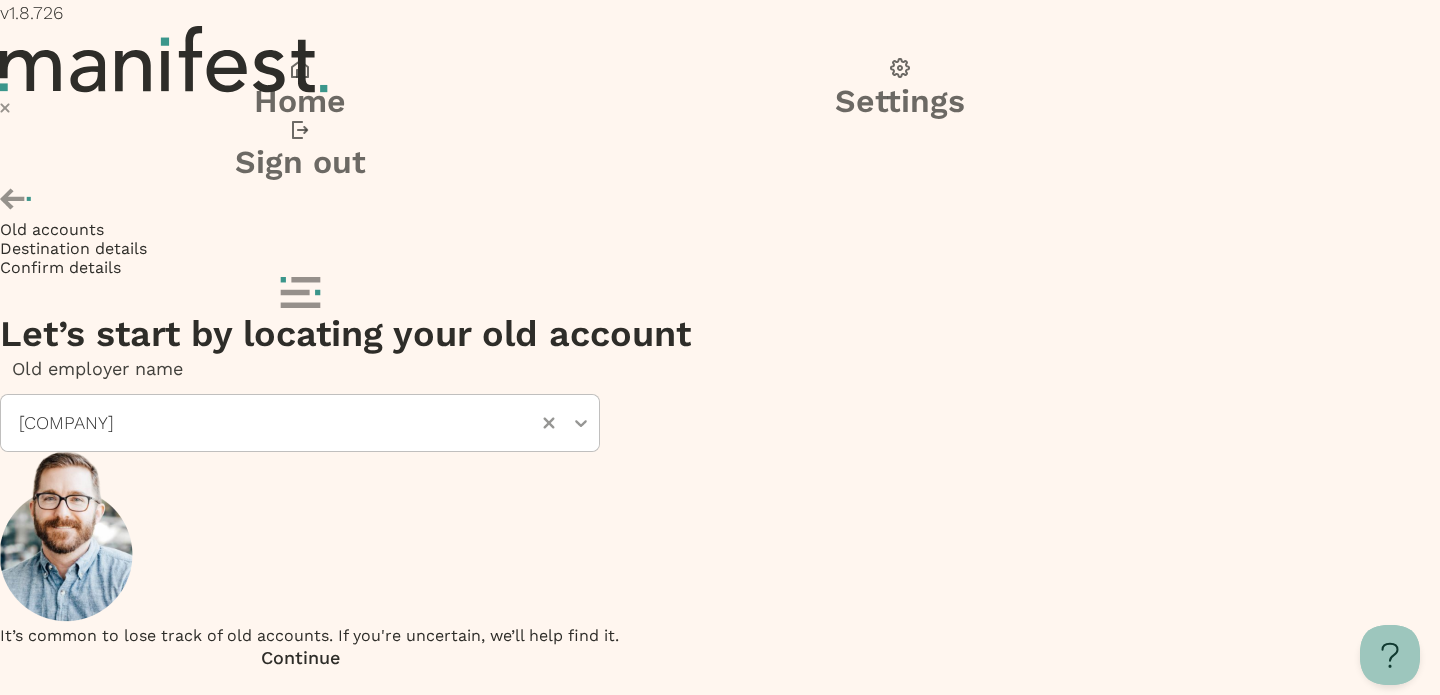 click at bounding box center [300, 665] 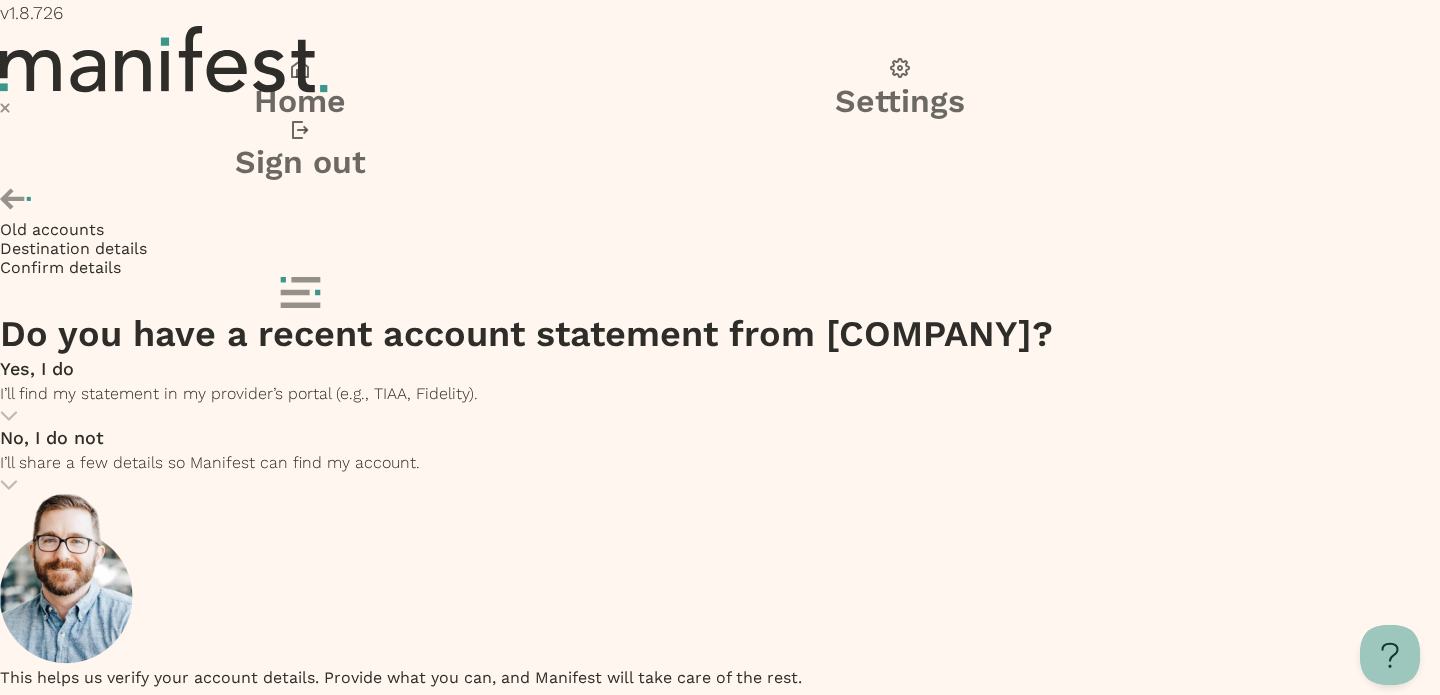 click on "I’ll share a few details so Manifest can find my account." at bounding box center (239, 393) 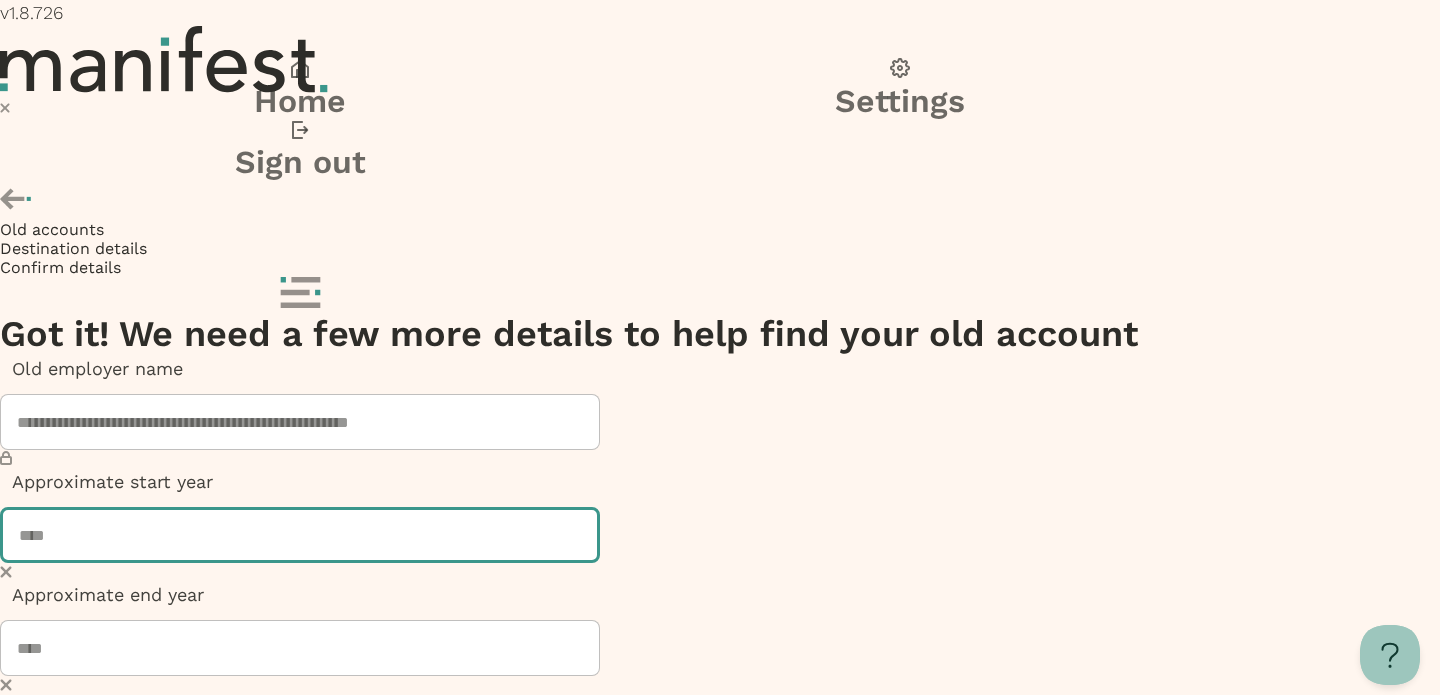 click at bounding box center (300, 535) 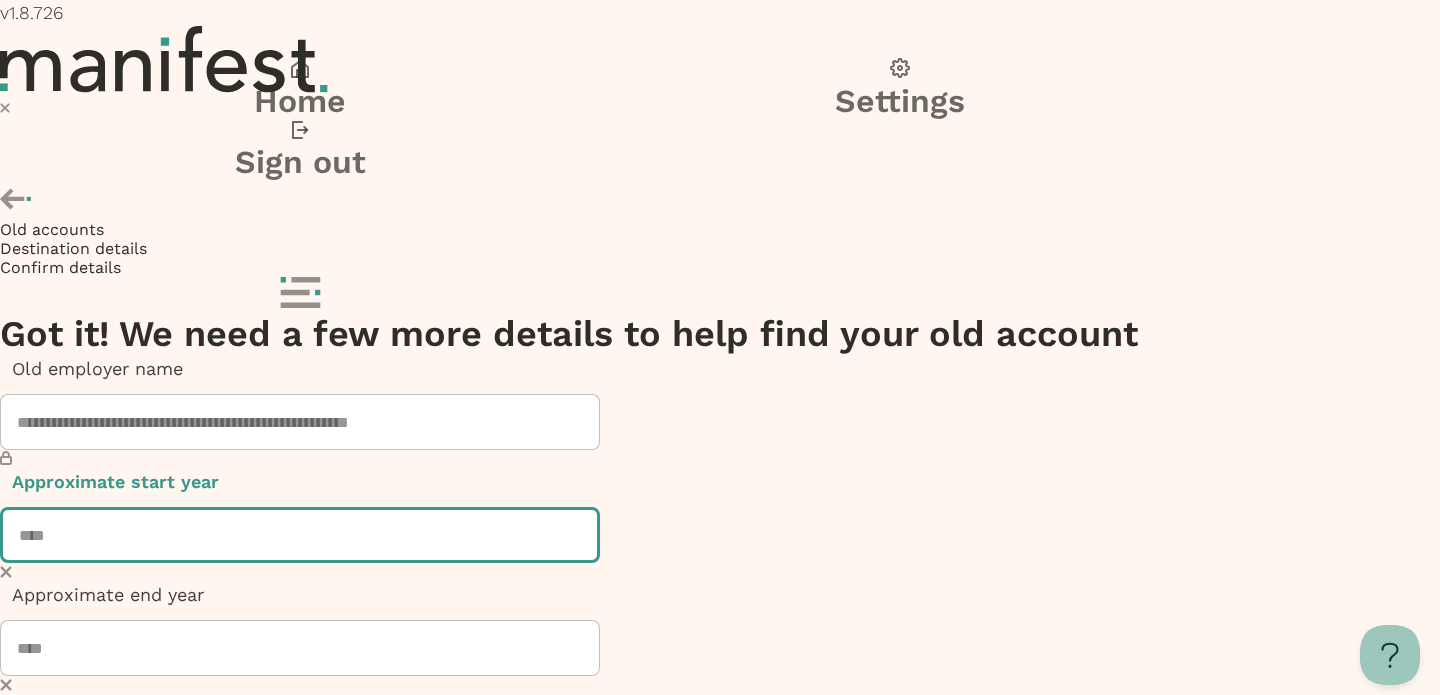 type on "****" 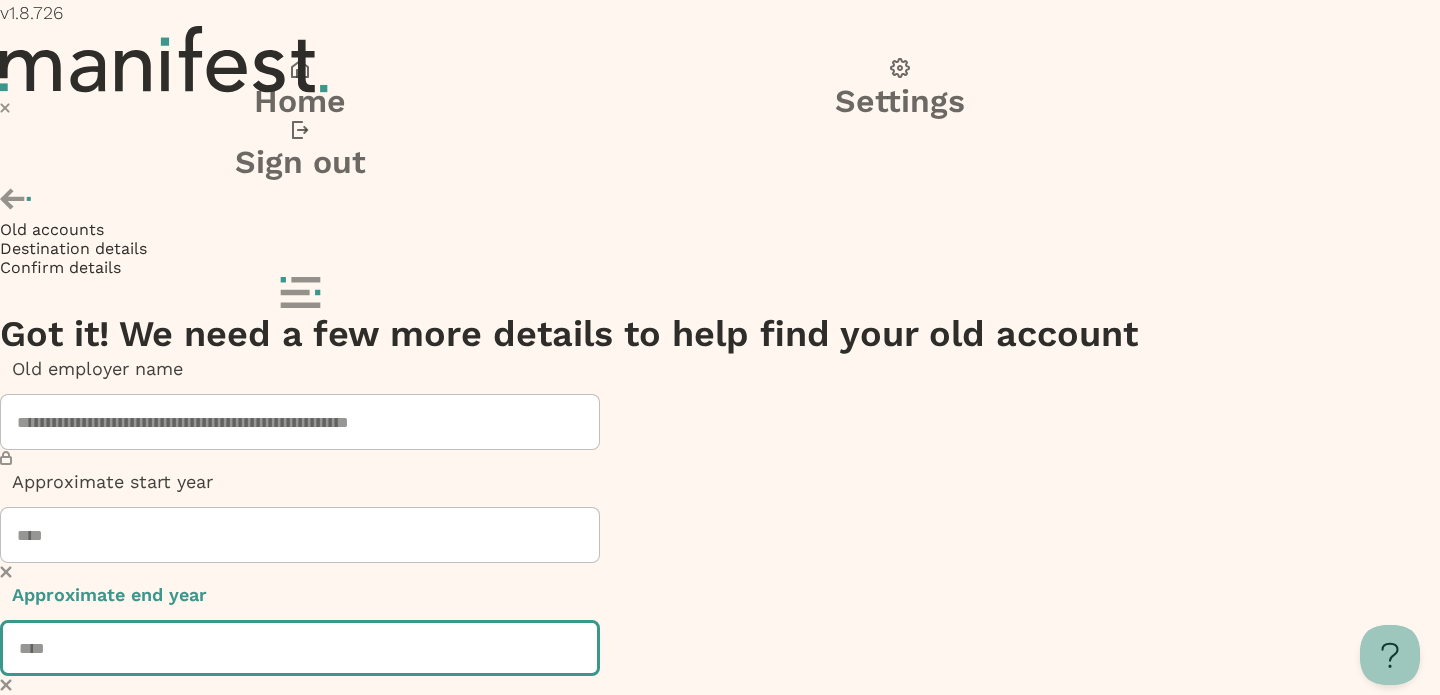 click at bounding box center (300, 648) 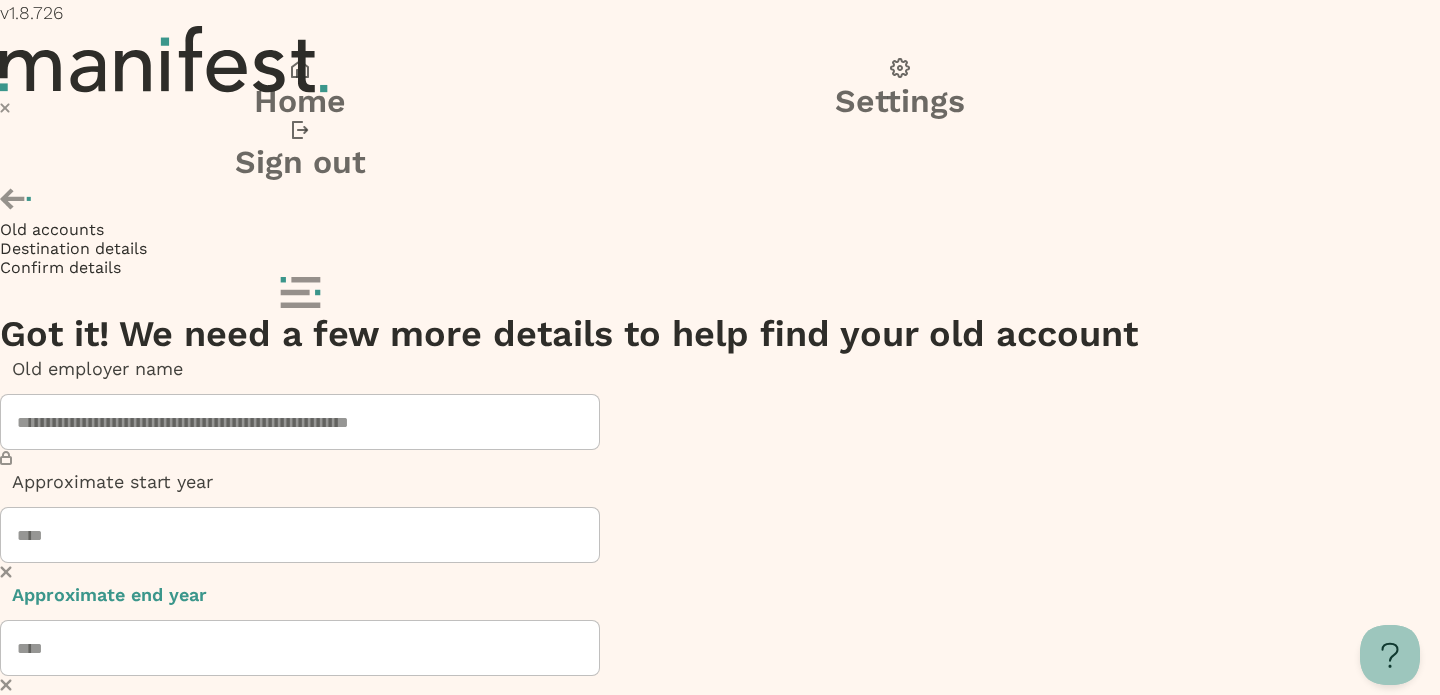 click at bounding box center [290, 762] 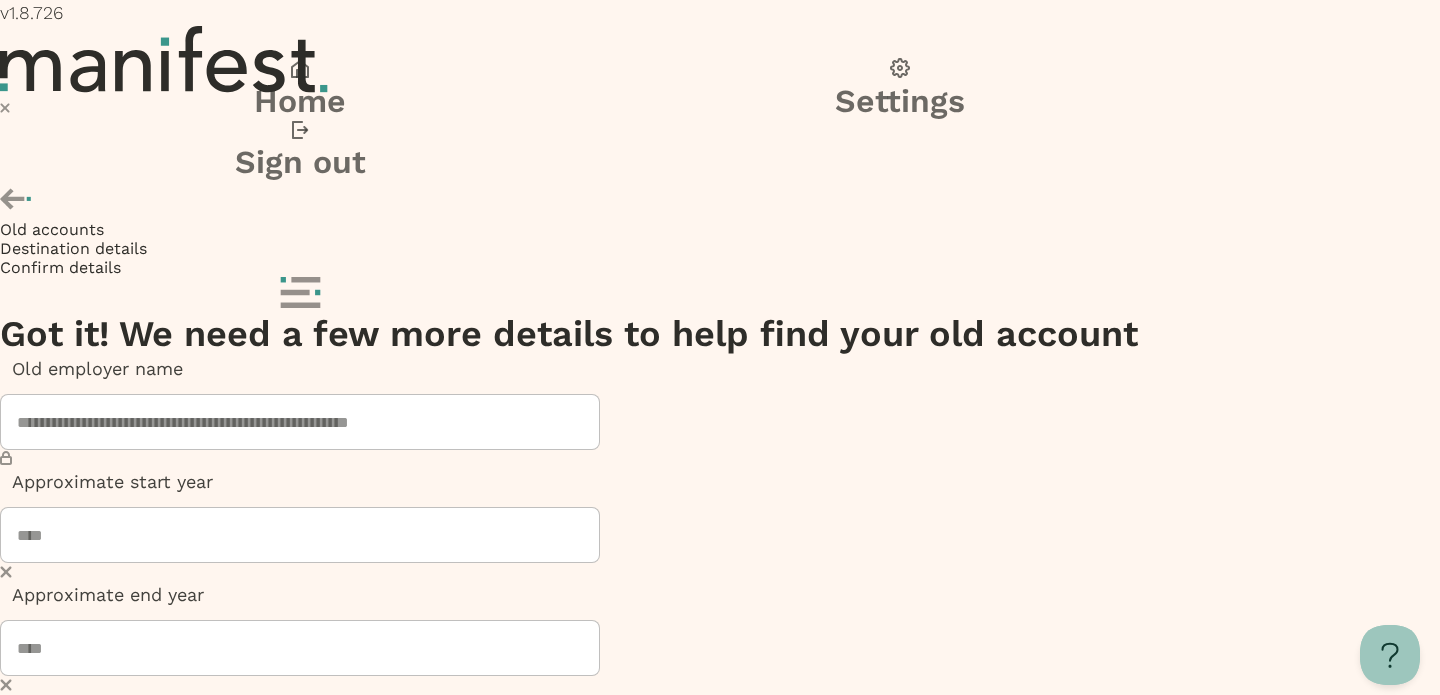 click on "$90,000 to $110,000" at bounding box center (720, 1234) 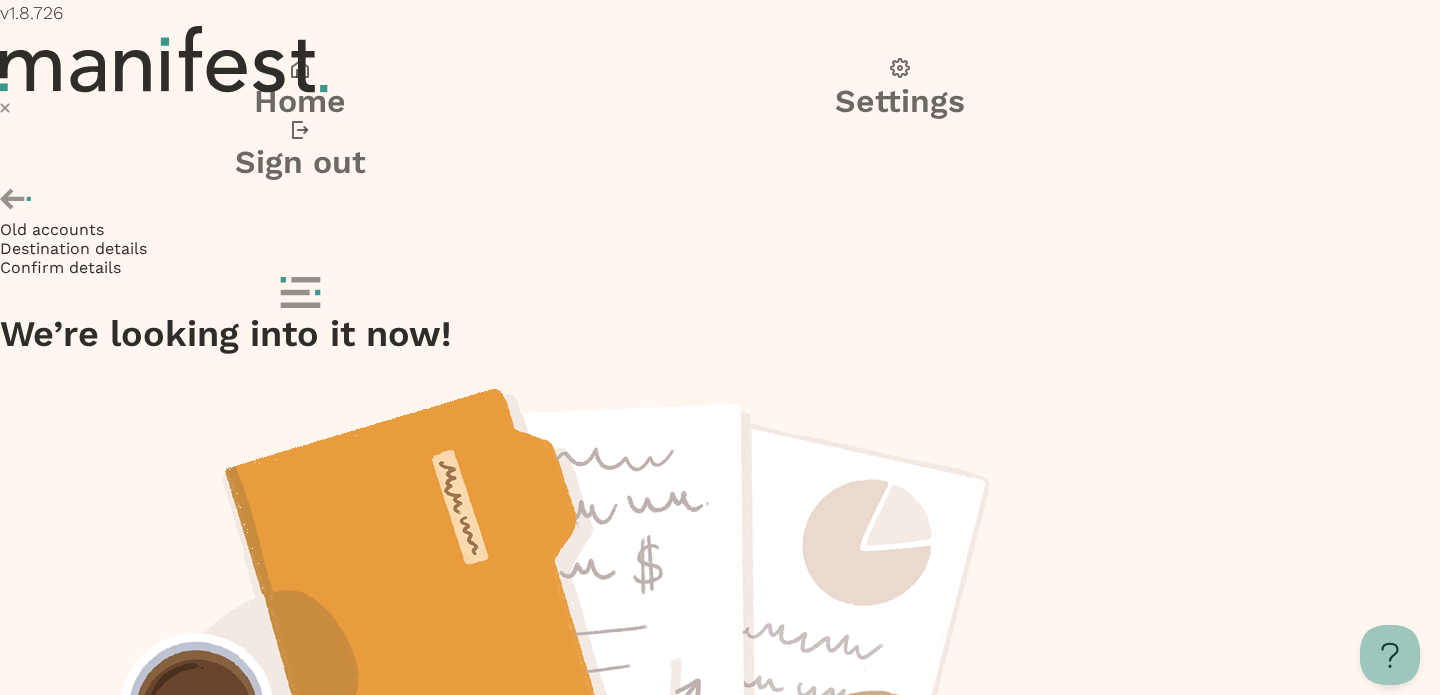 click at bounding box center [300, 1173] 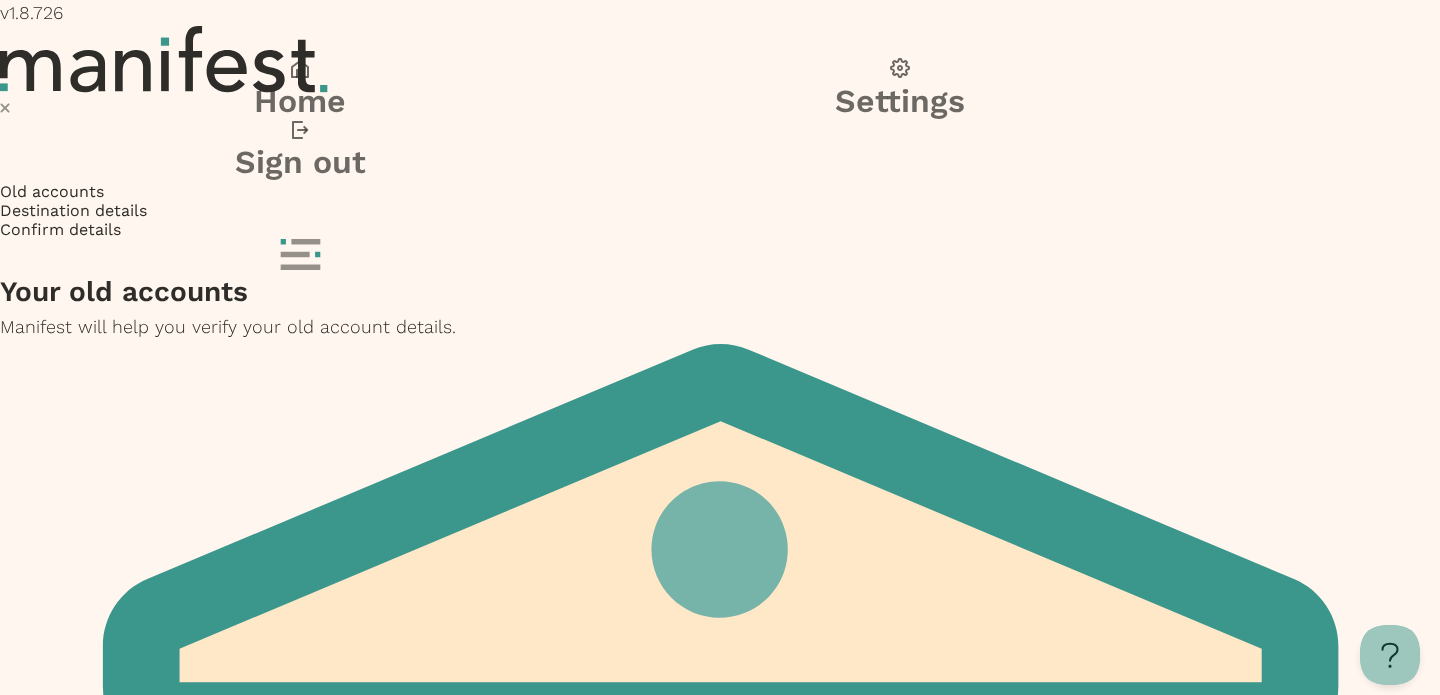 click at bounding box center [300, 1777] 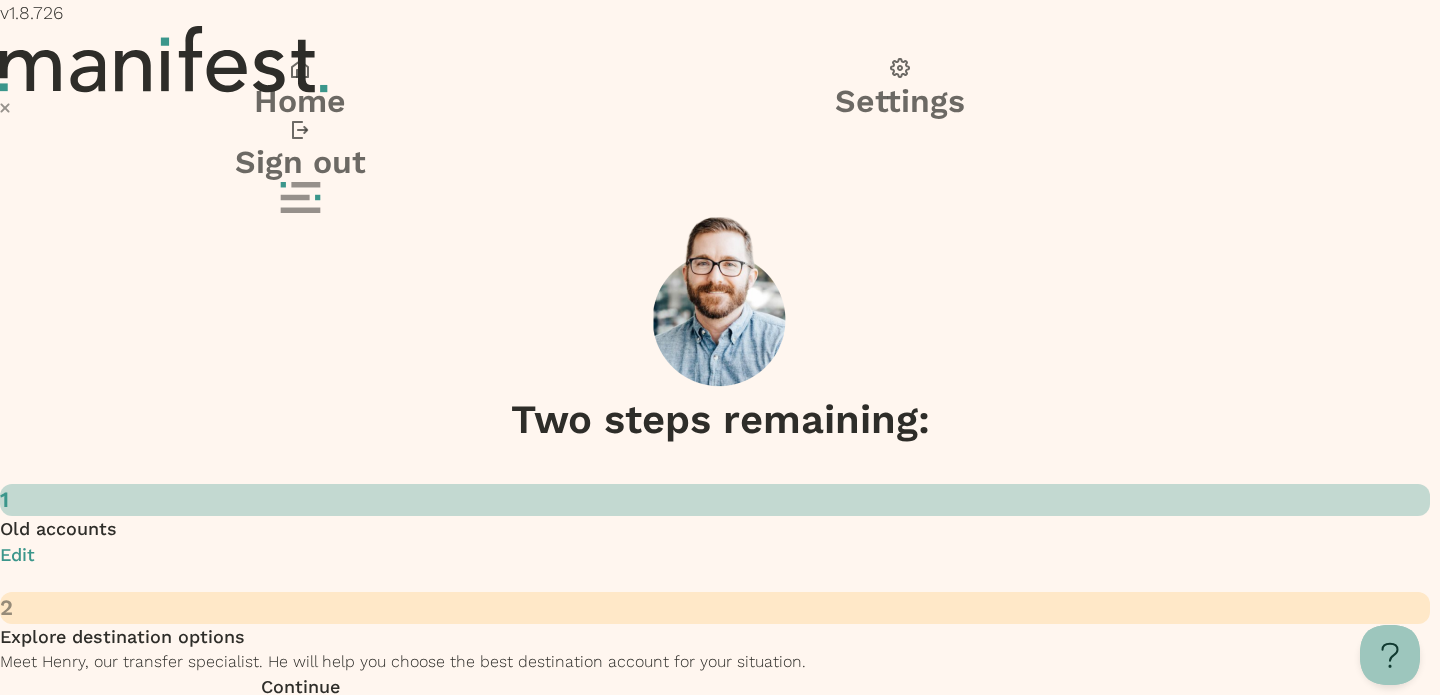 click at bounding box center (300, 694) 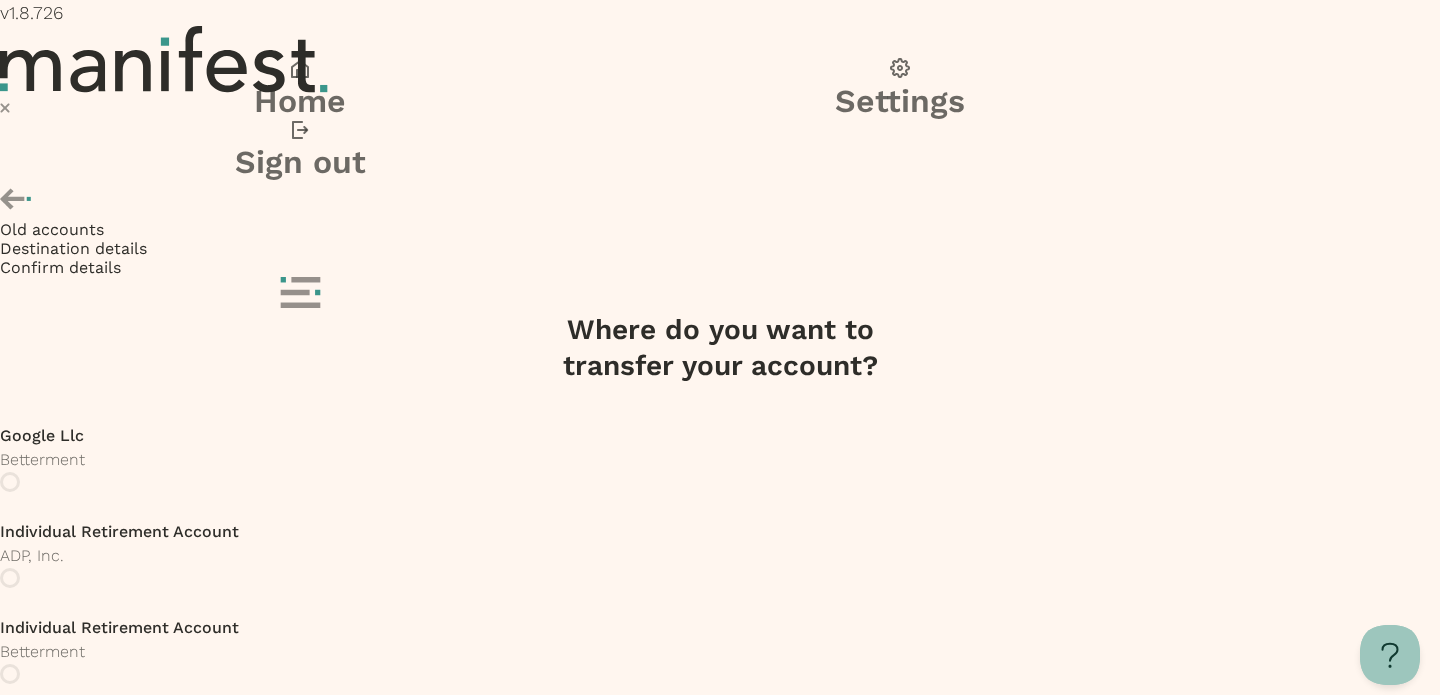 scroll, scrollTop: 85, scrollLeft: 0, axis: vertical 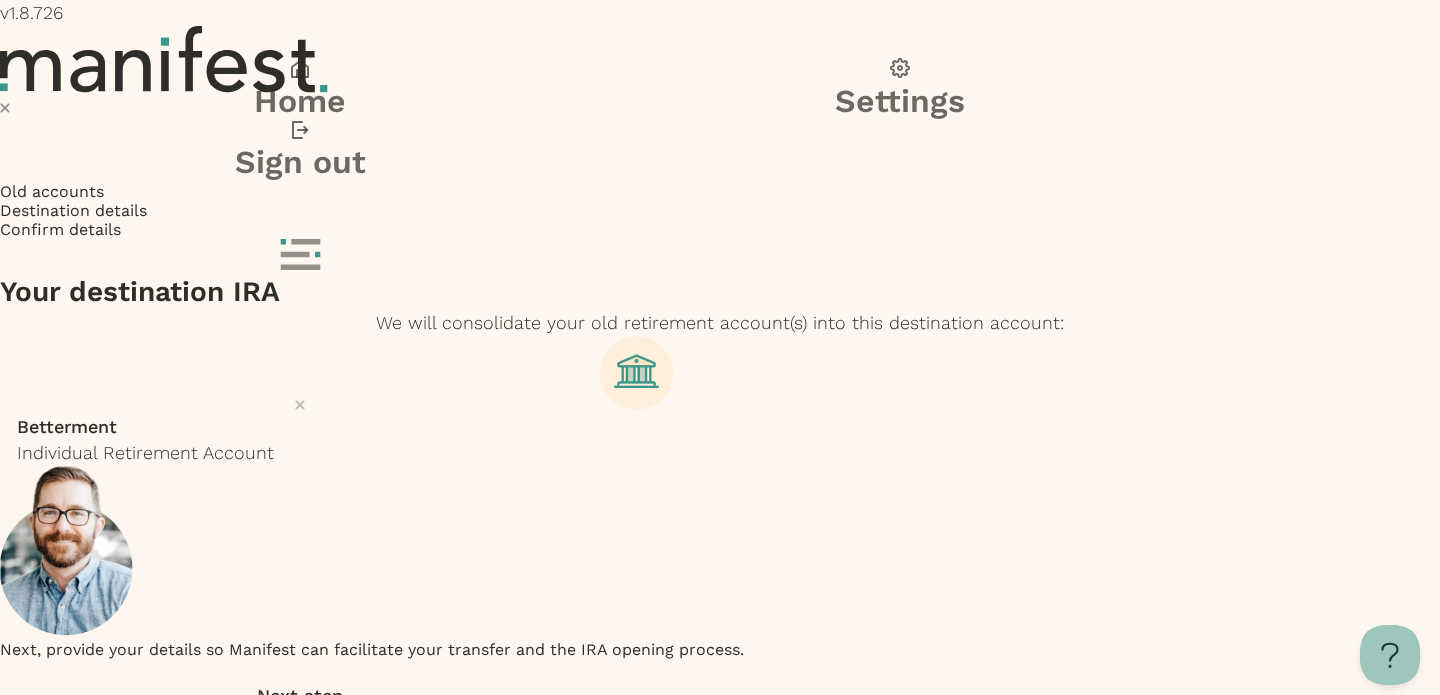 click at bounding box center (300, 703) 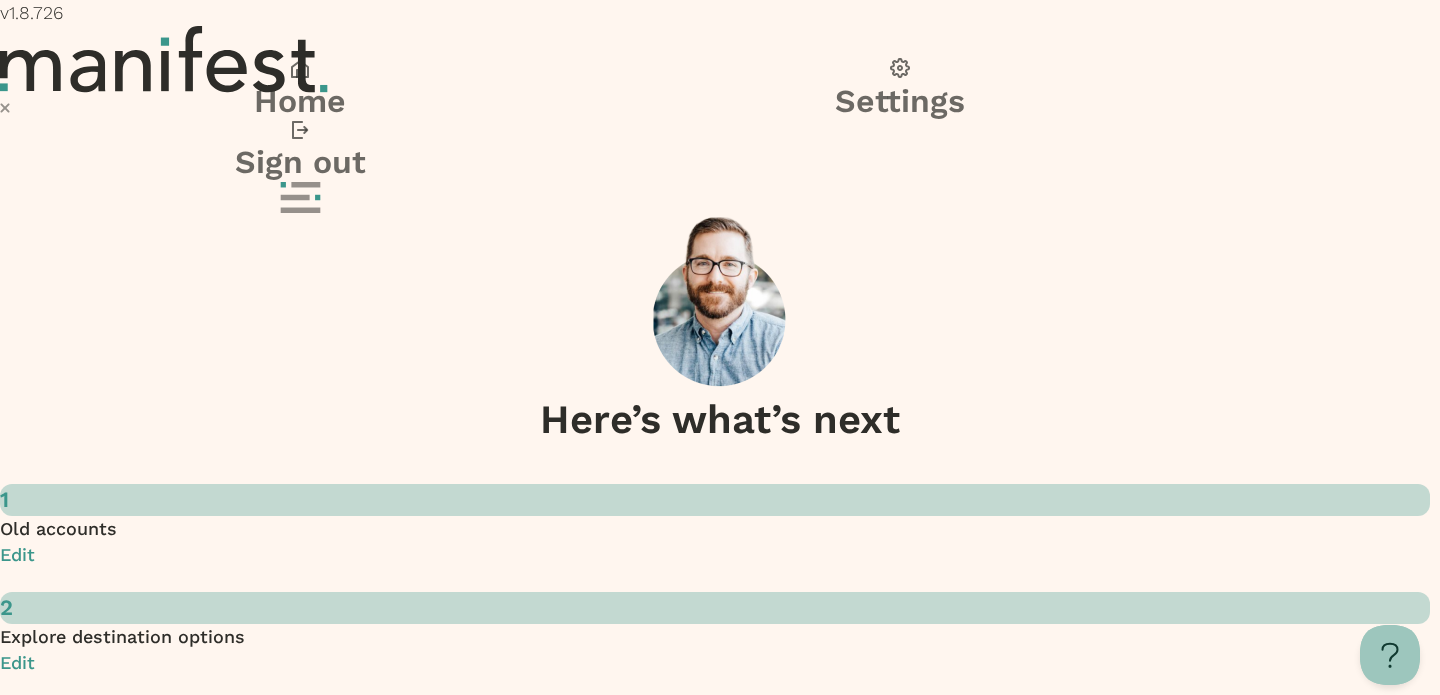 click at bounding box center (300, 802) 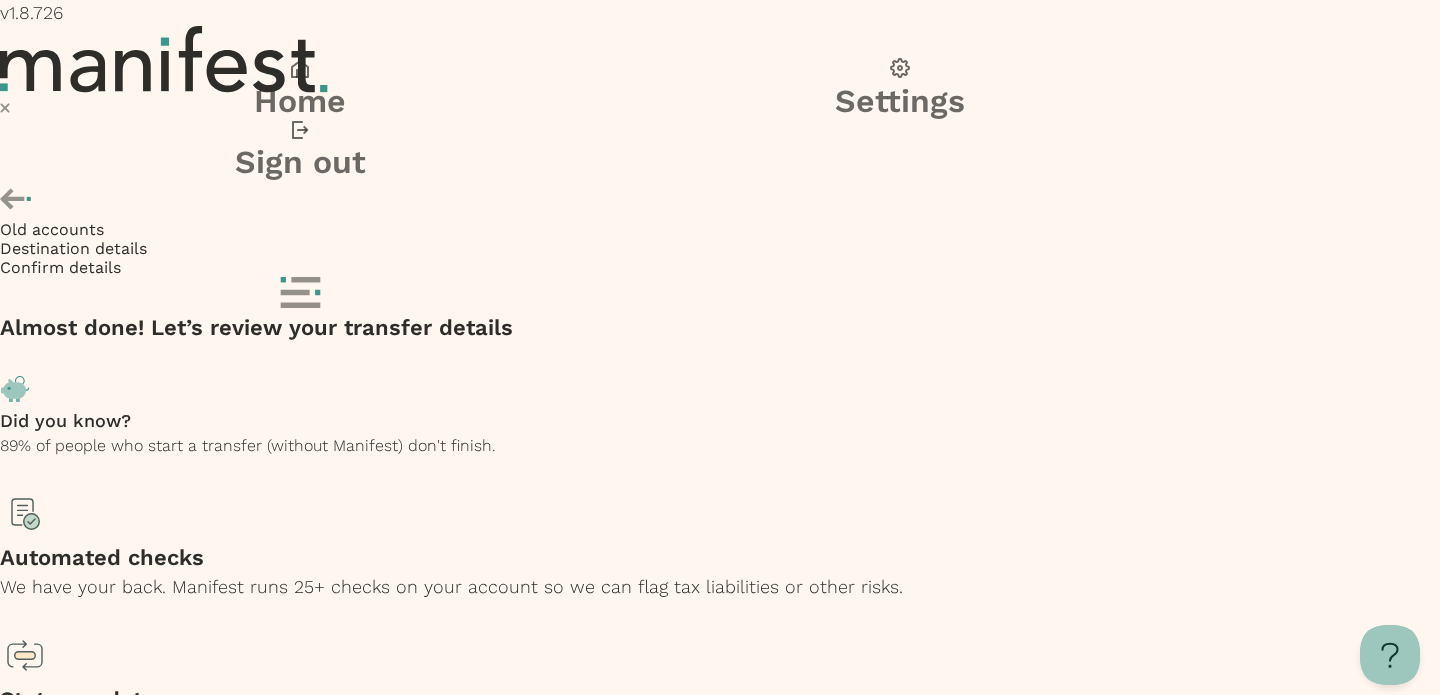 scroll, scrollTop: 228, scrollLeft: 0, axis: vertical 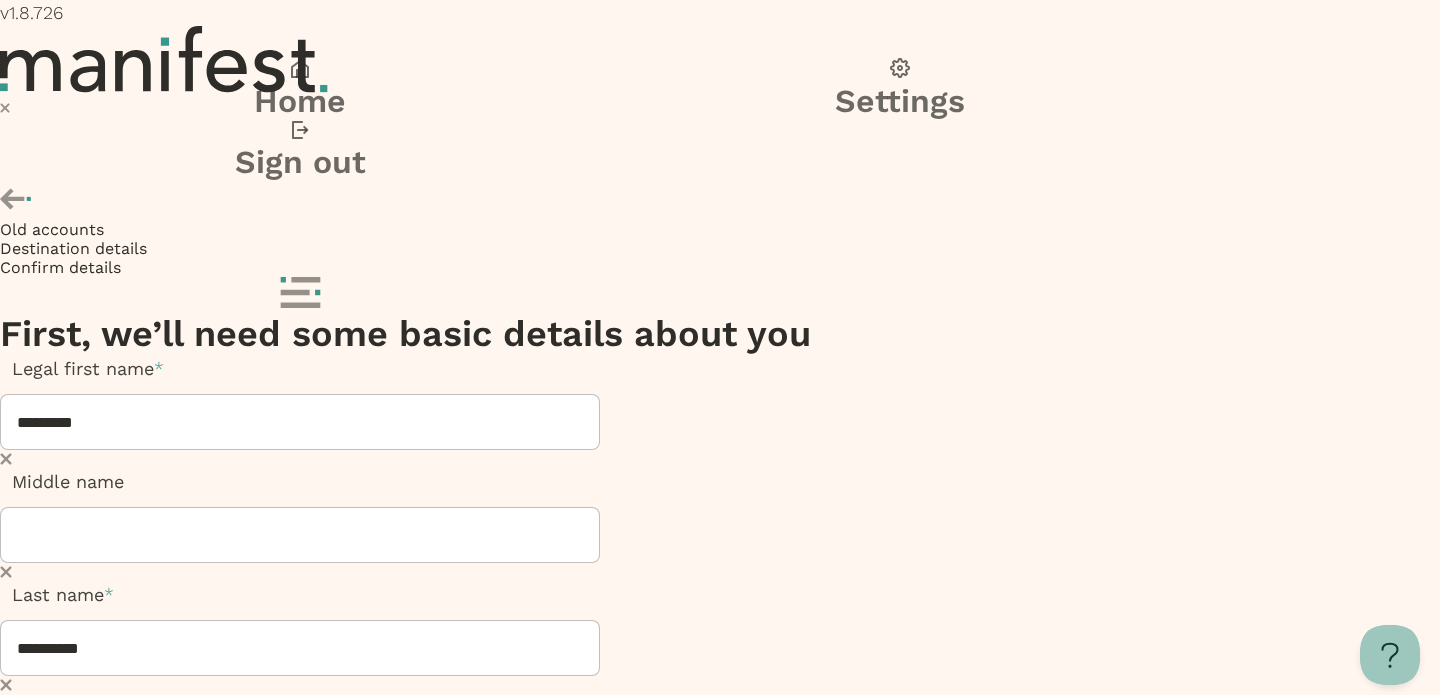 click at bounding box center [300, 1761] 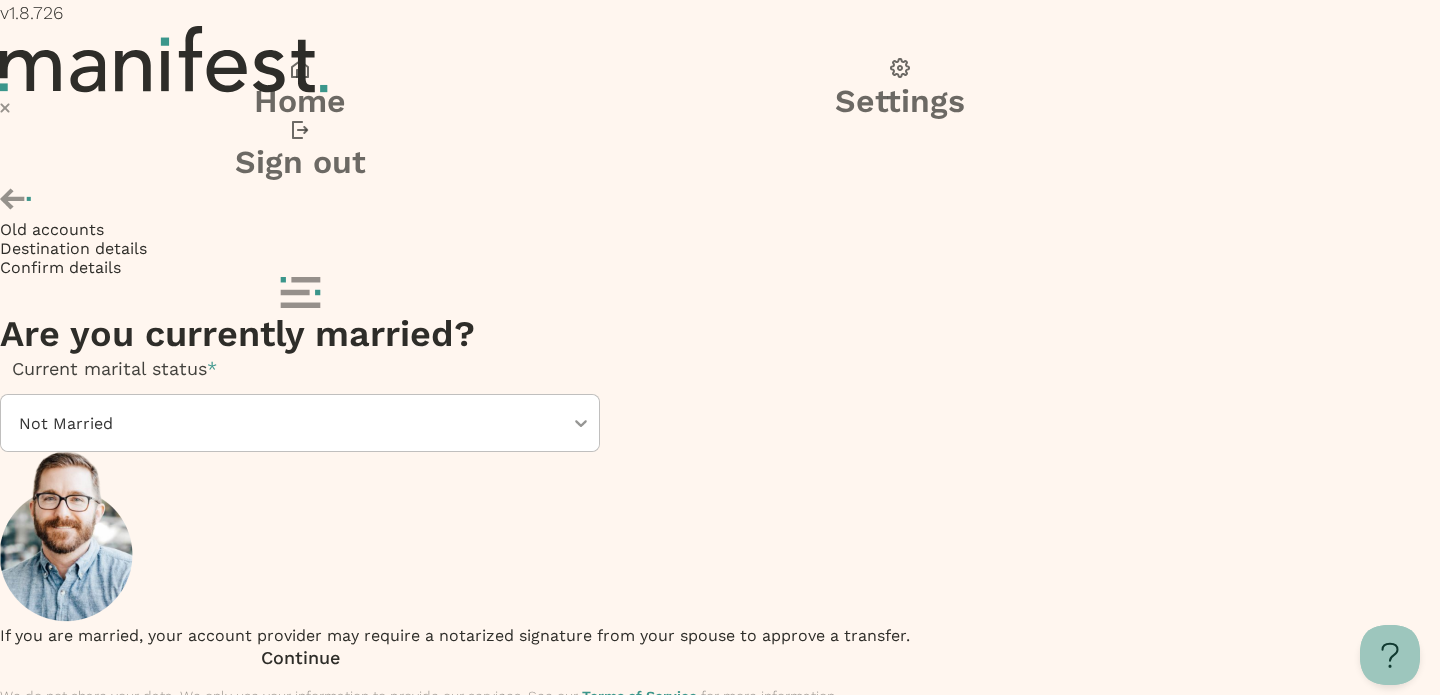 click at bounding box center [300, 665] 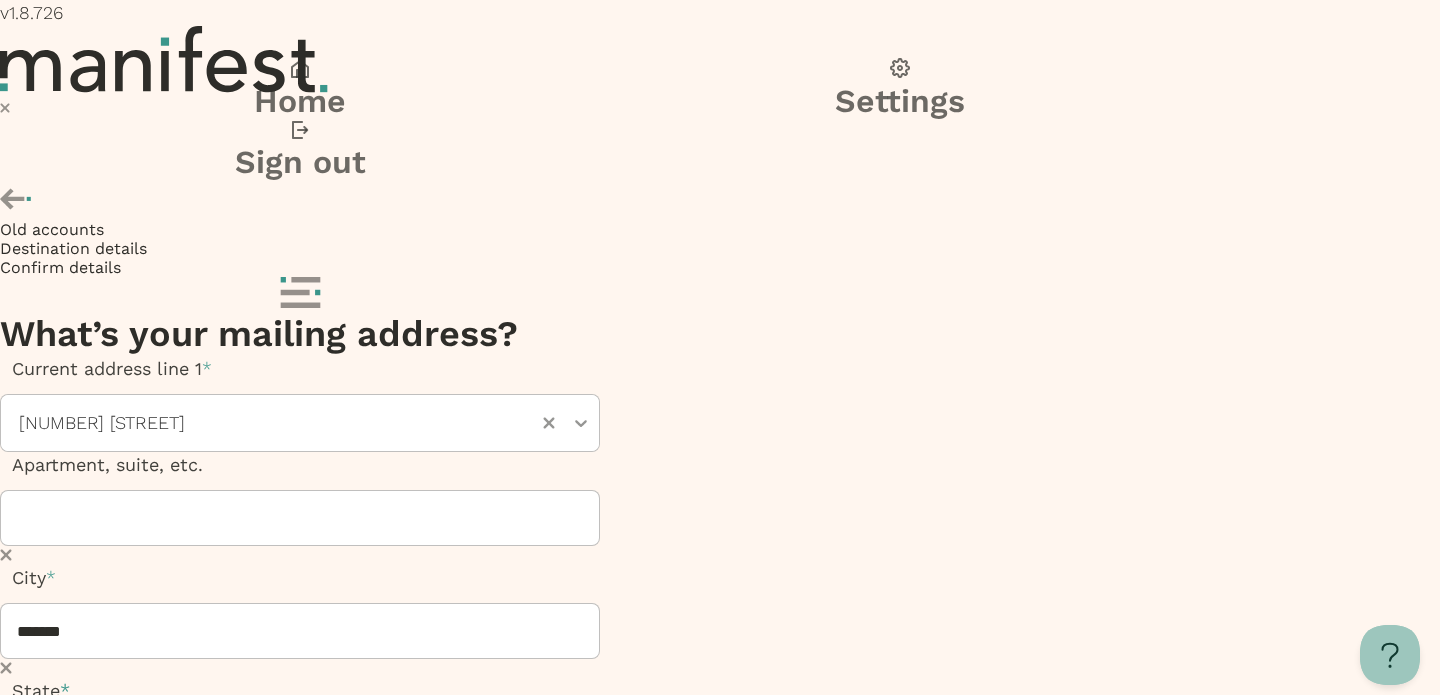 scroll, scrollTop: 395, scrollLeft: 0, axis: vertical 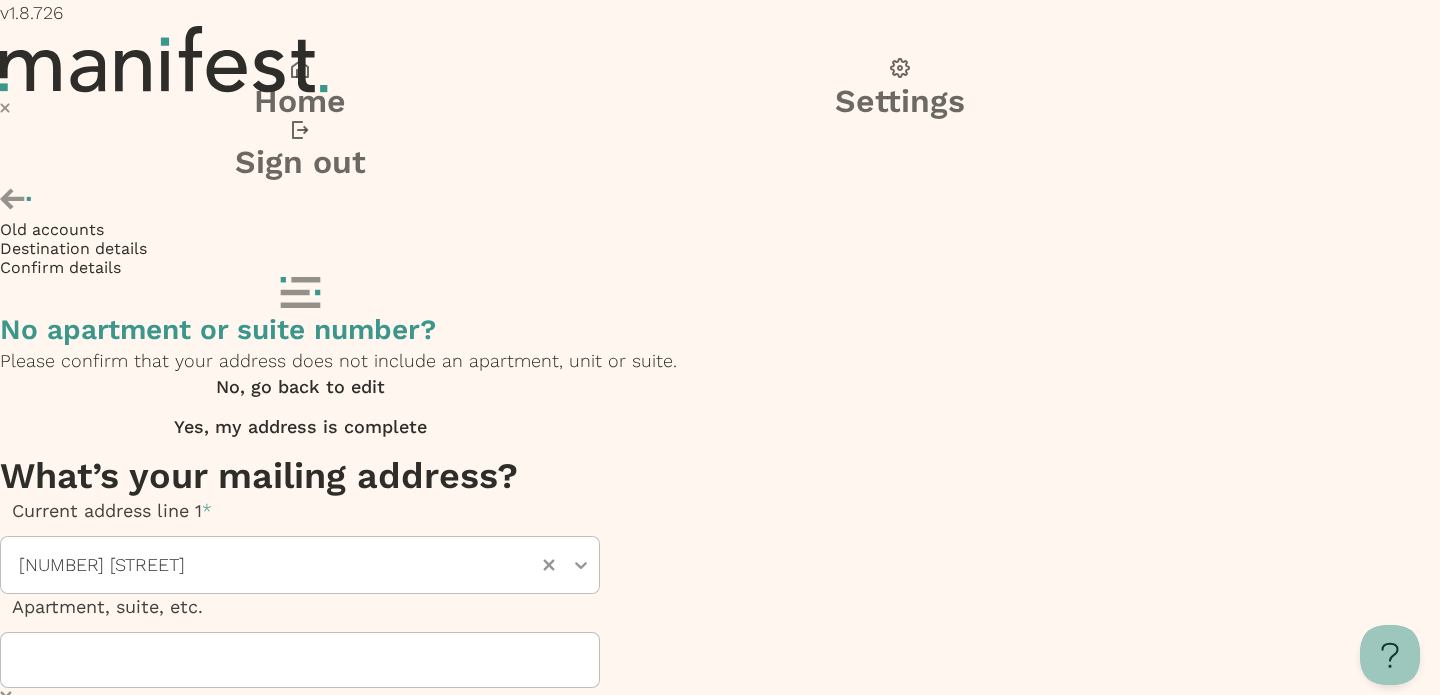 click at bounding box center (300, 434) 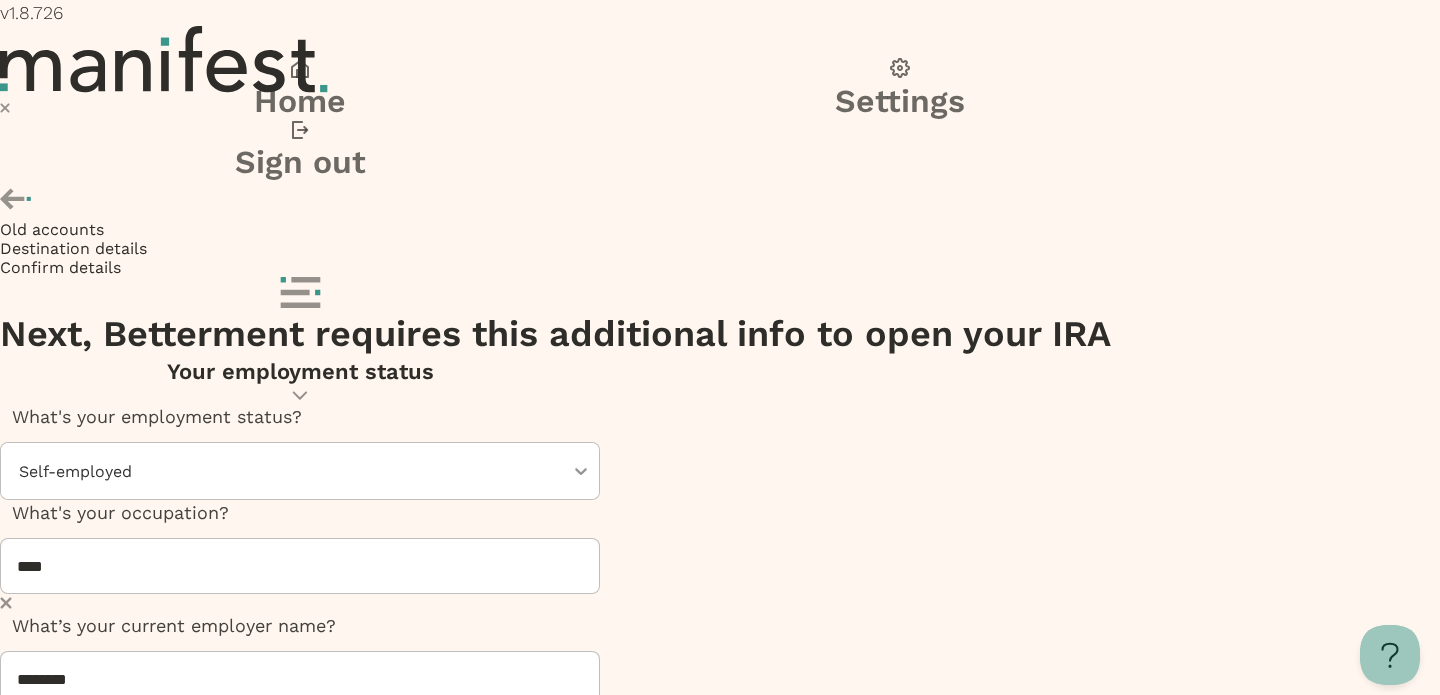 scroll, scrollTop: 309, scrollLeft: 0, axis: vertical 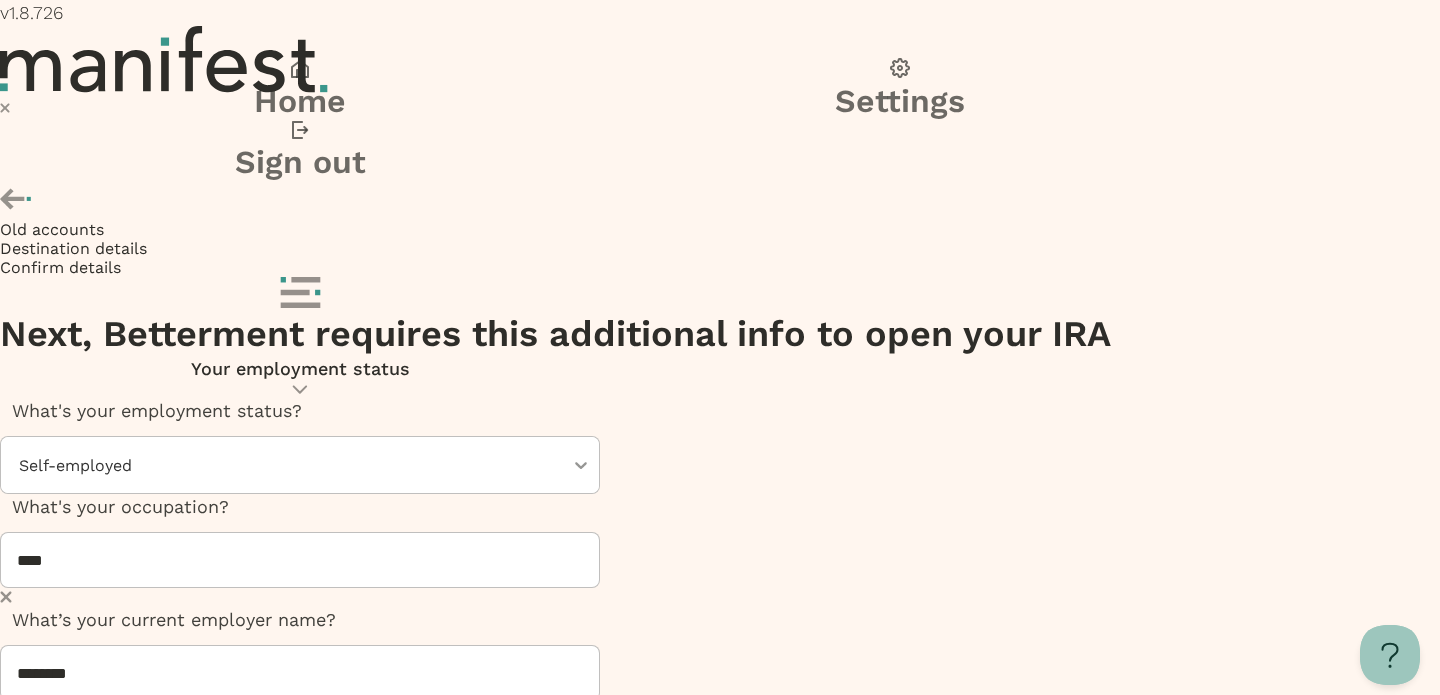 click at bounding box center (300, 1343) 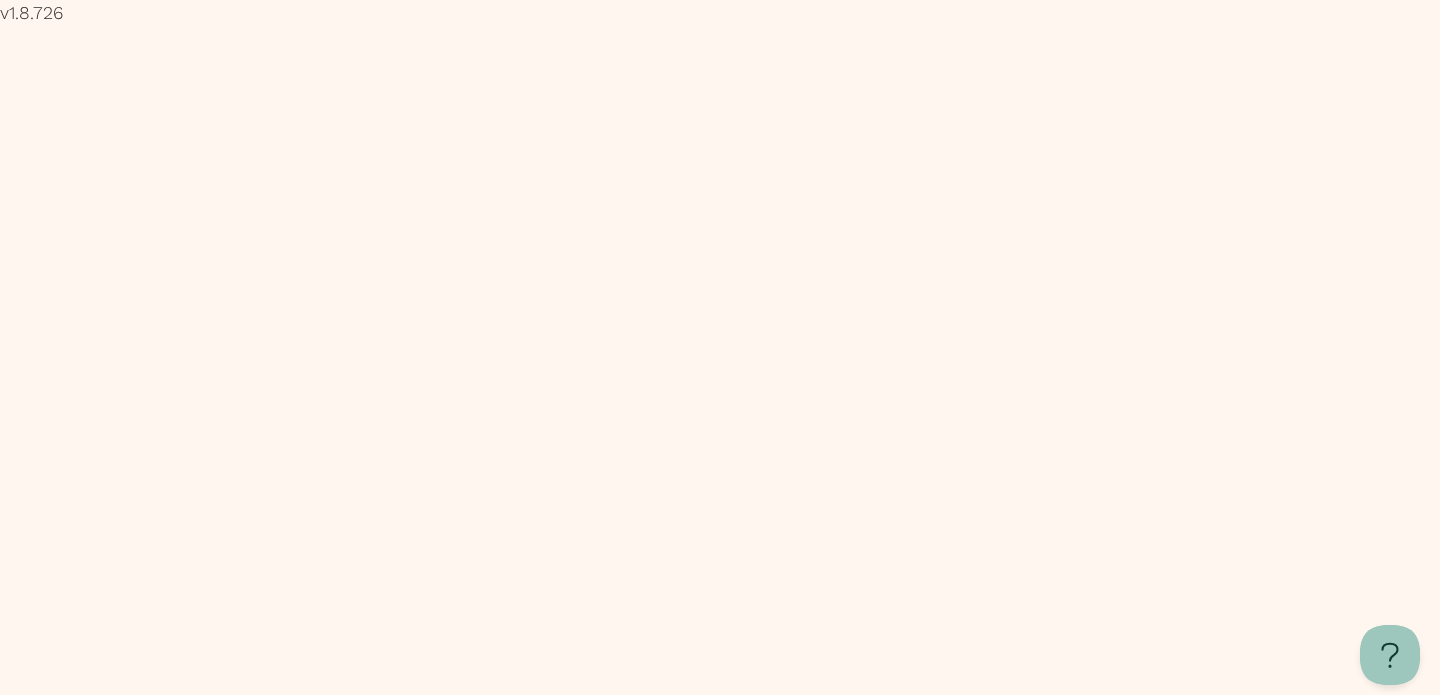 scroll, scrollTop: 0, scrollLeft: 0, axis: both 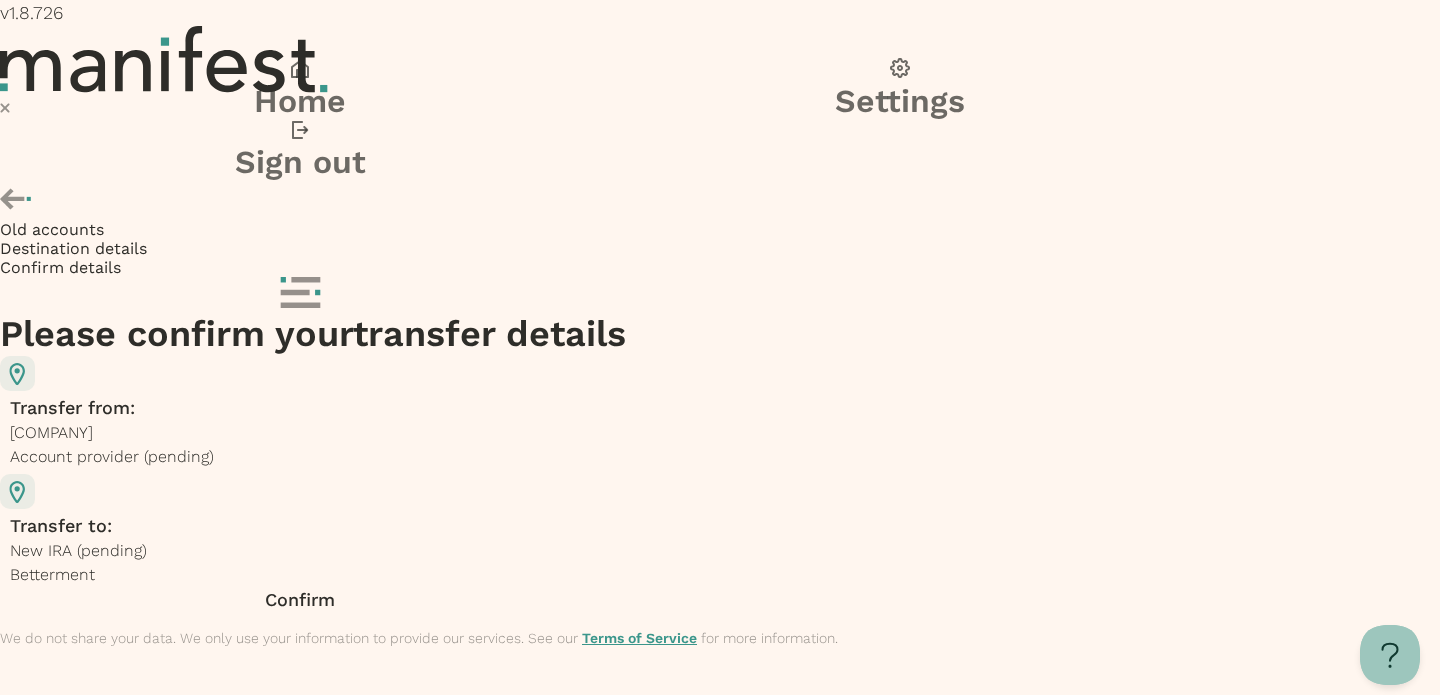 click at bounding box center [300, 607] 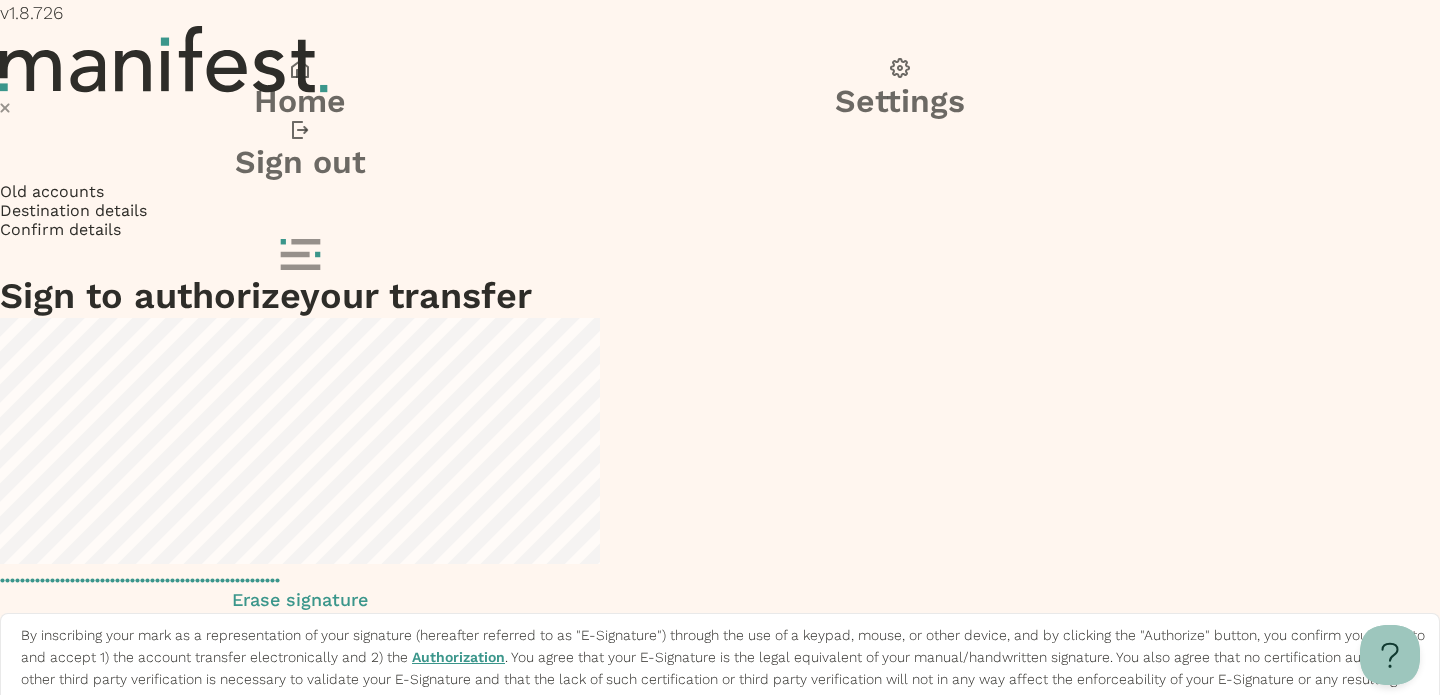 scroll, scrollTop: 208, scrollLeft: 0, axis: vertical 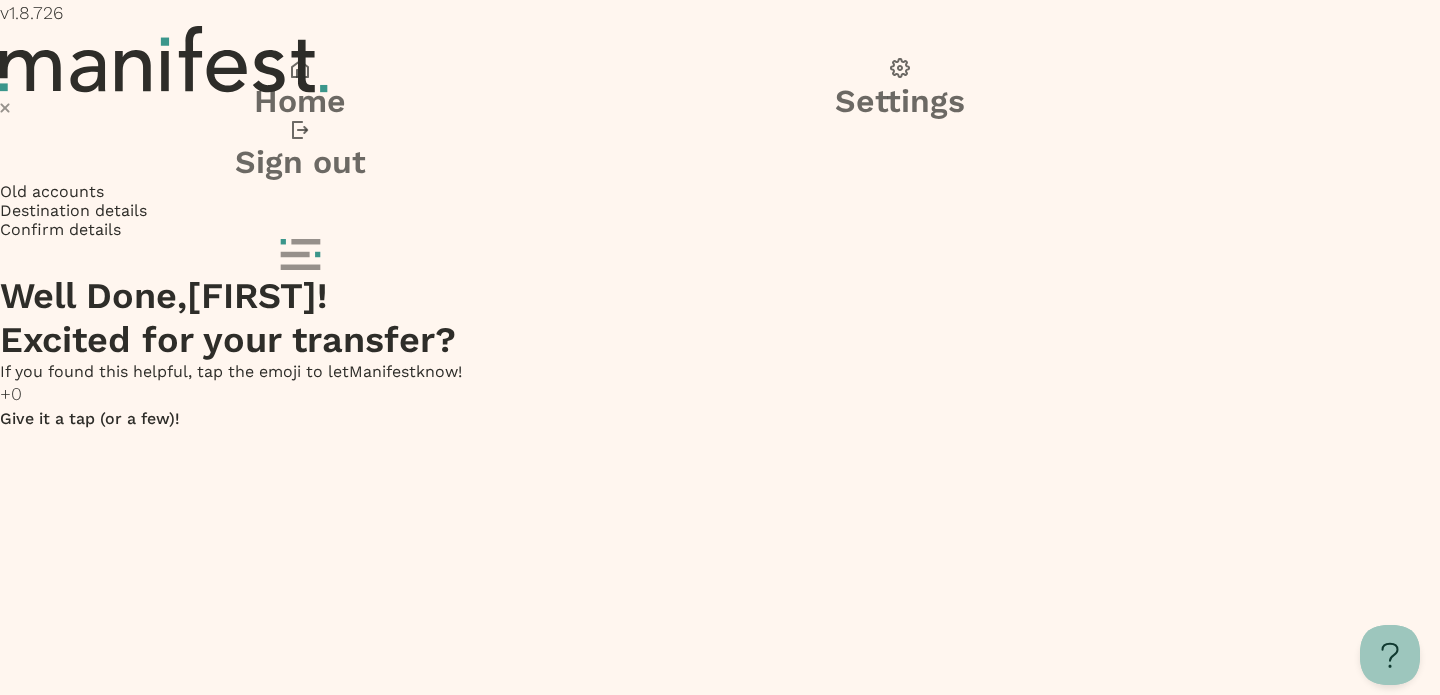 click at bounding box center [719, 1150] 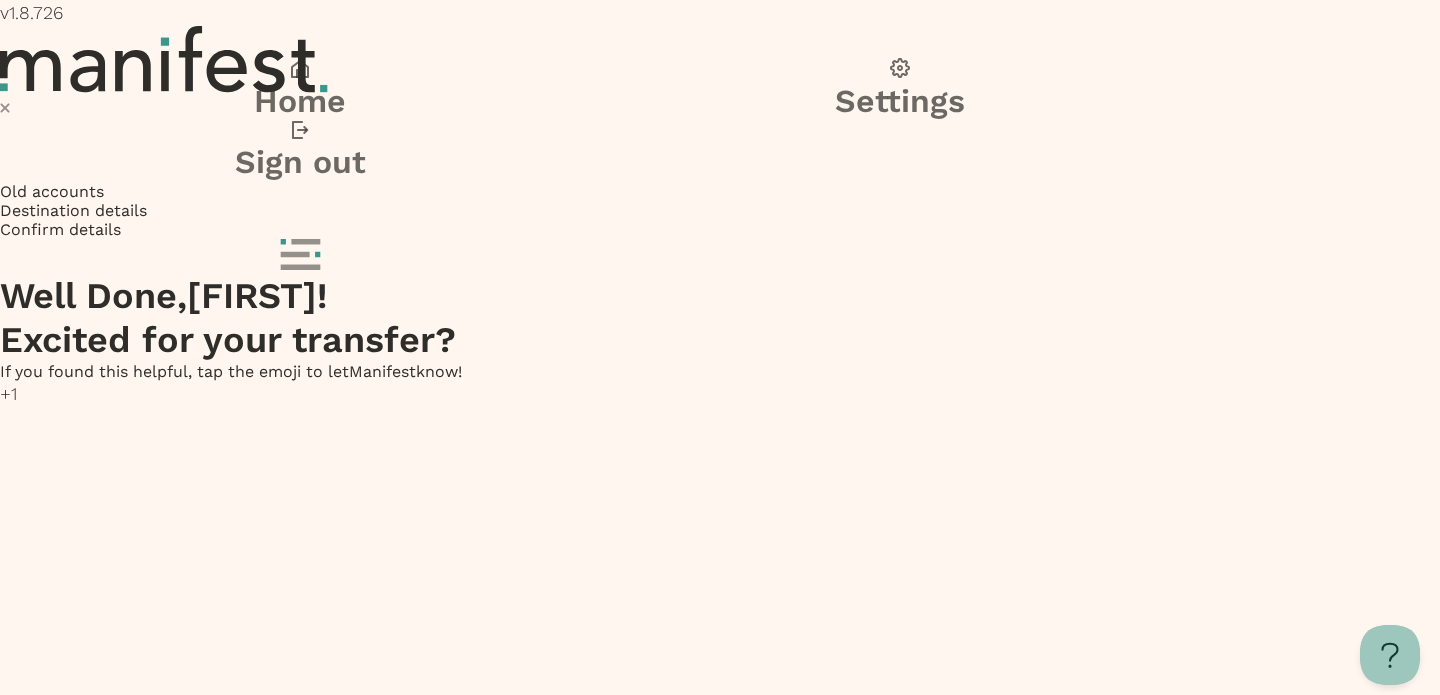 click at bounding box center [720, 1127] 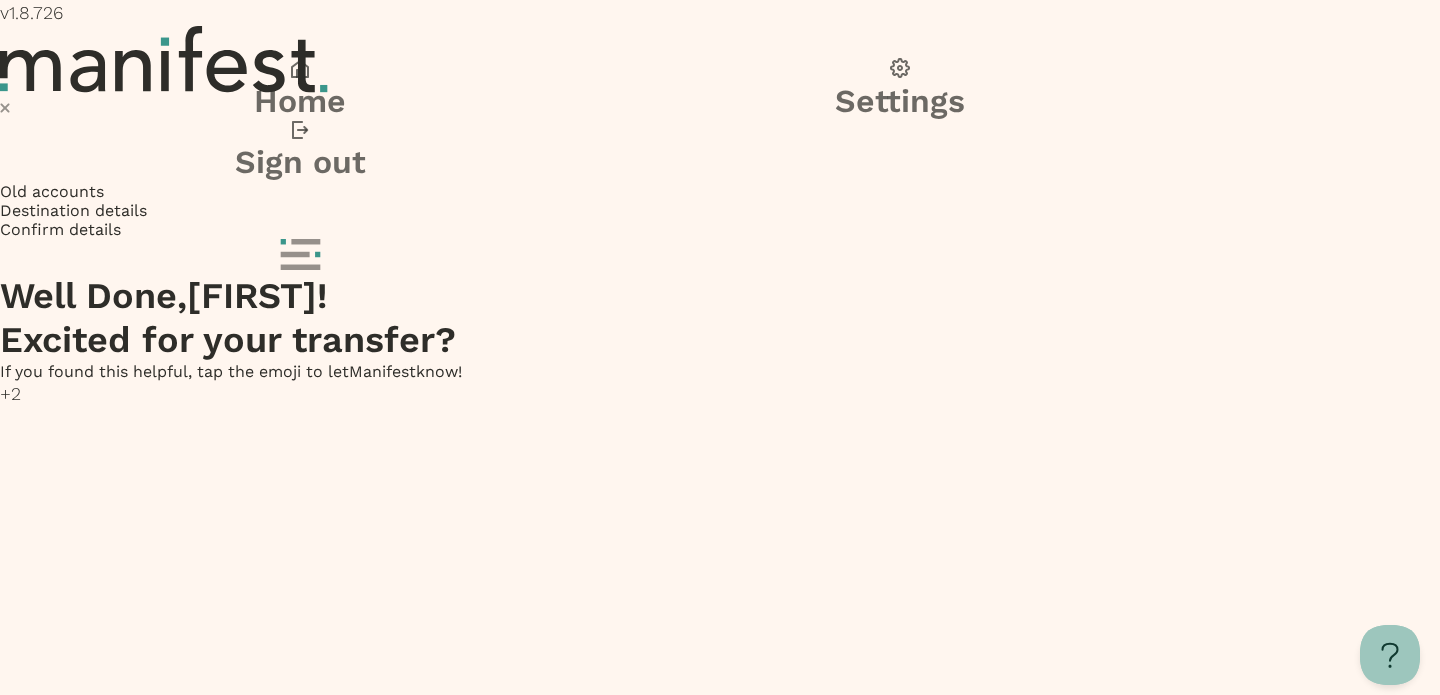 click at bounding box center [300, 1871] 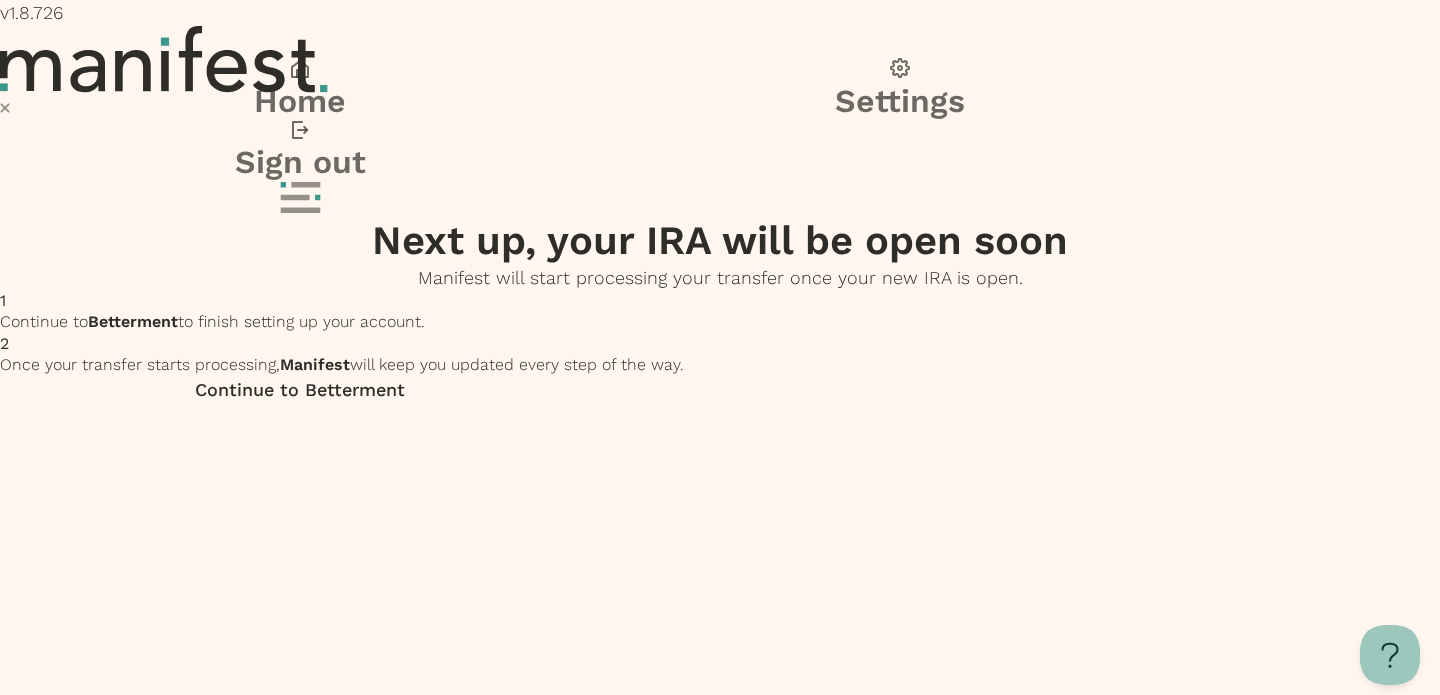 click at bounding box center (300, 397) 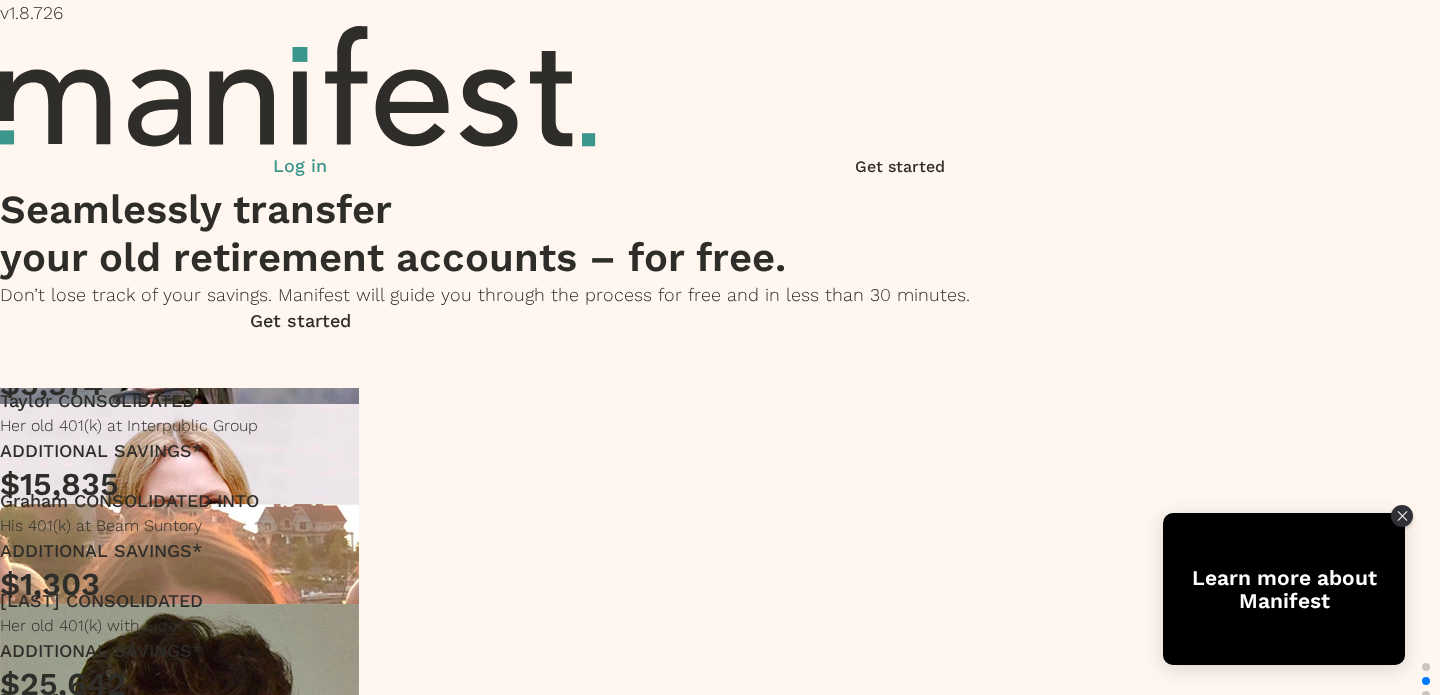 scroll, scrollTop: 0, scrollLeft: 0, axis: both 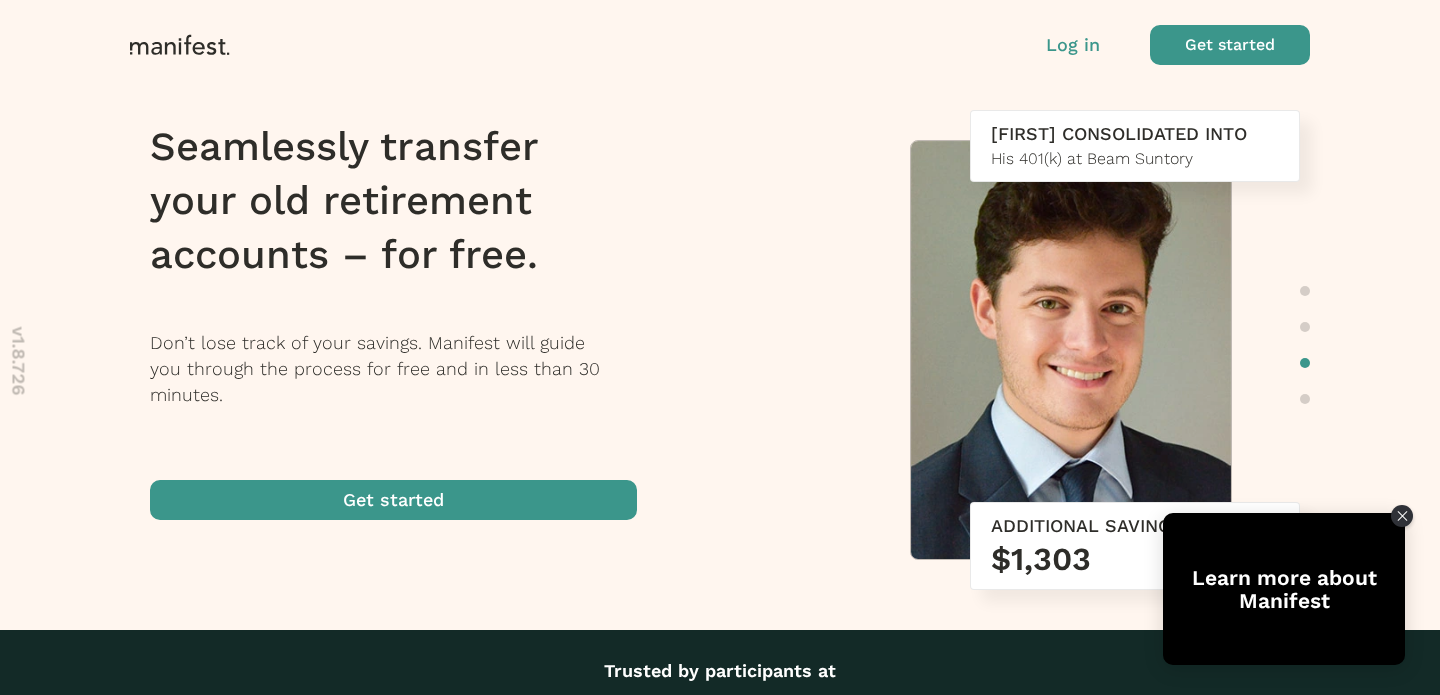click on "Log in" at bounding box center [1073, 45] 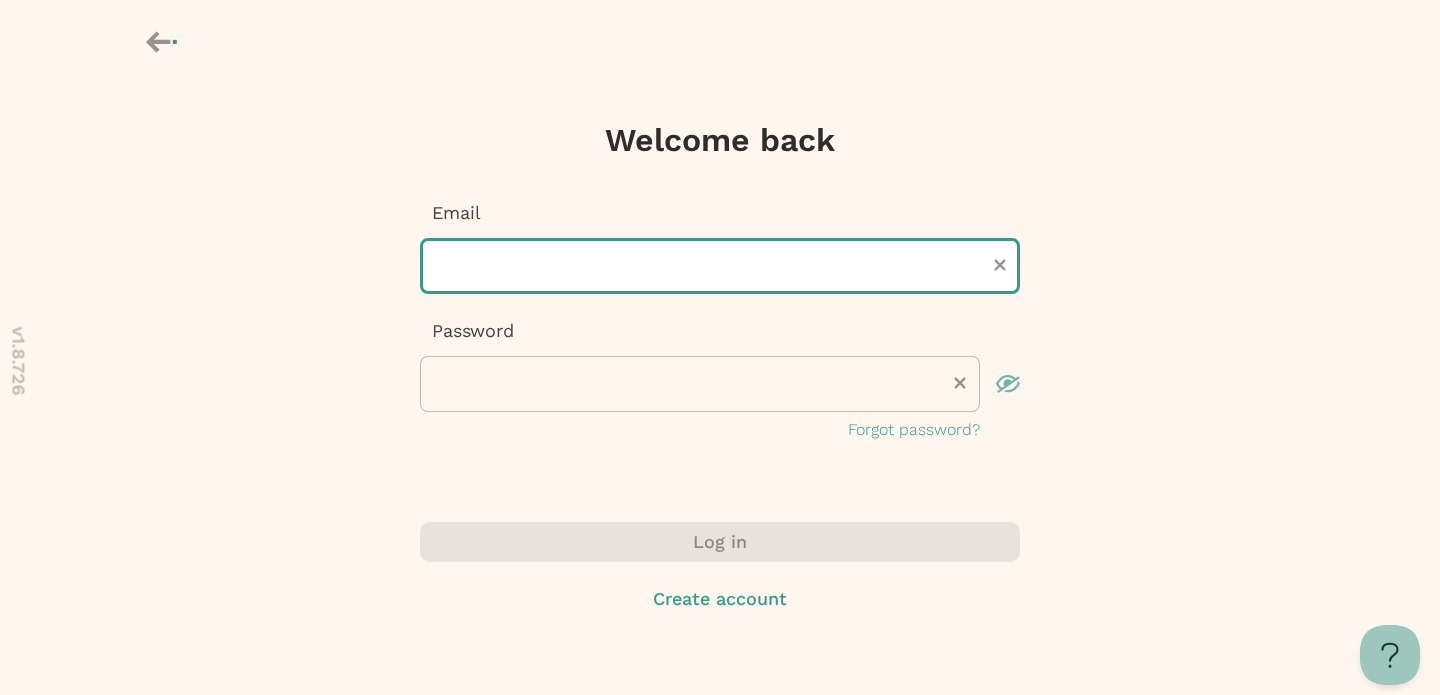 click at bounding box center (720, 266) 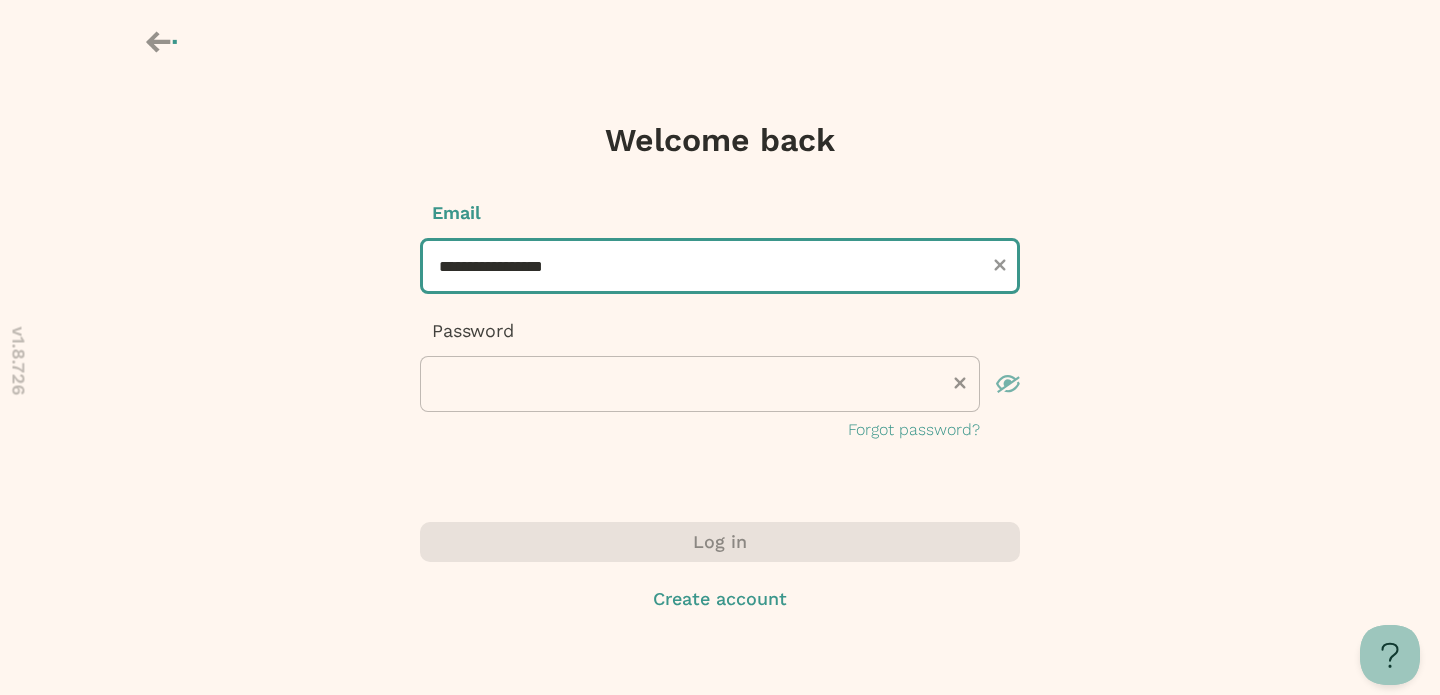 type on "**********" 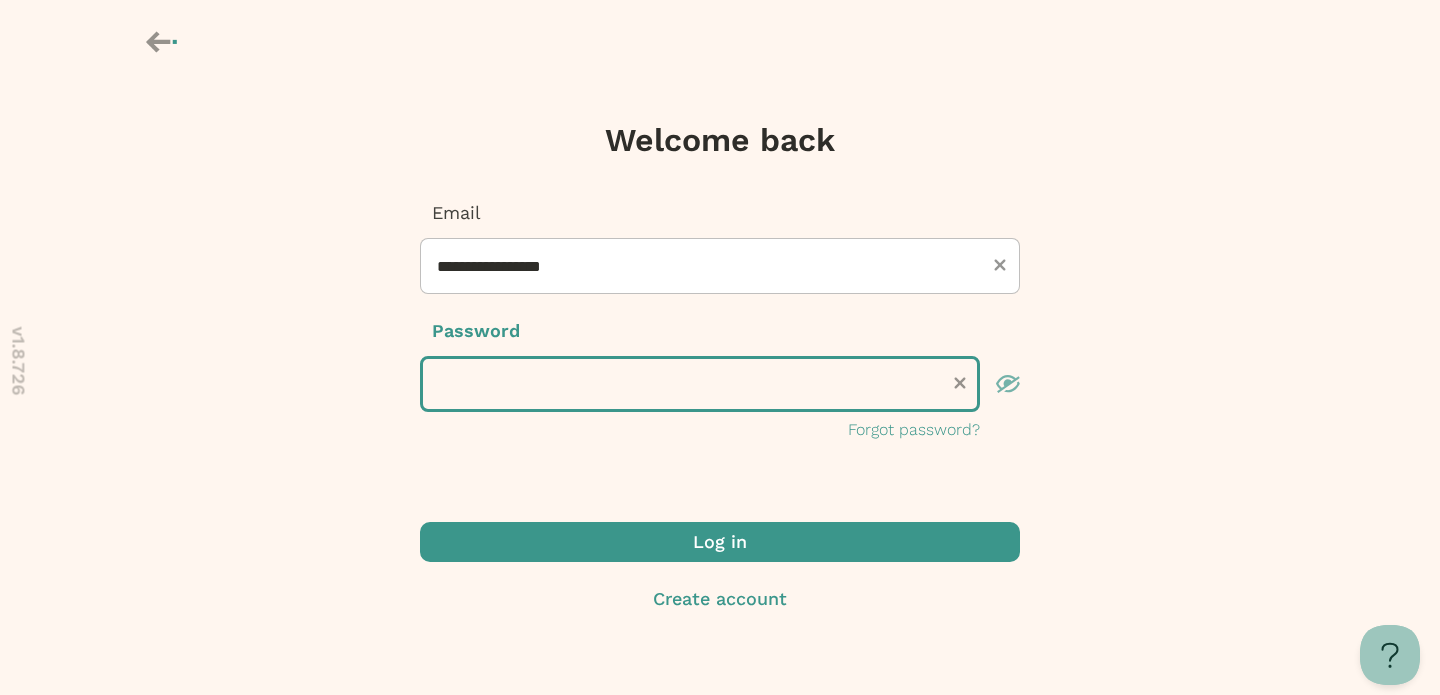 click on "Log in" at bounding box center [720, 542] 